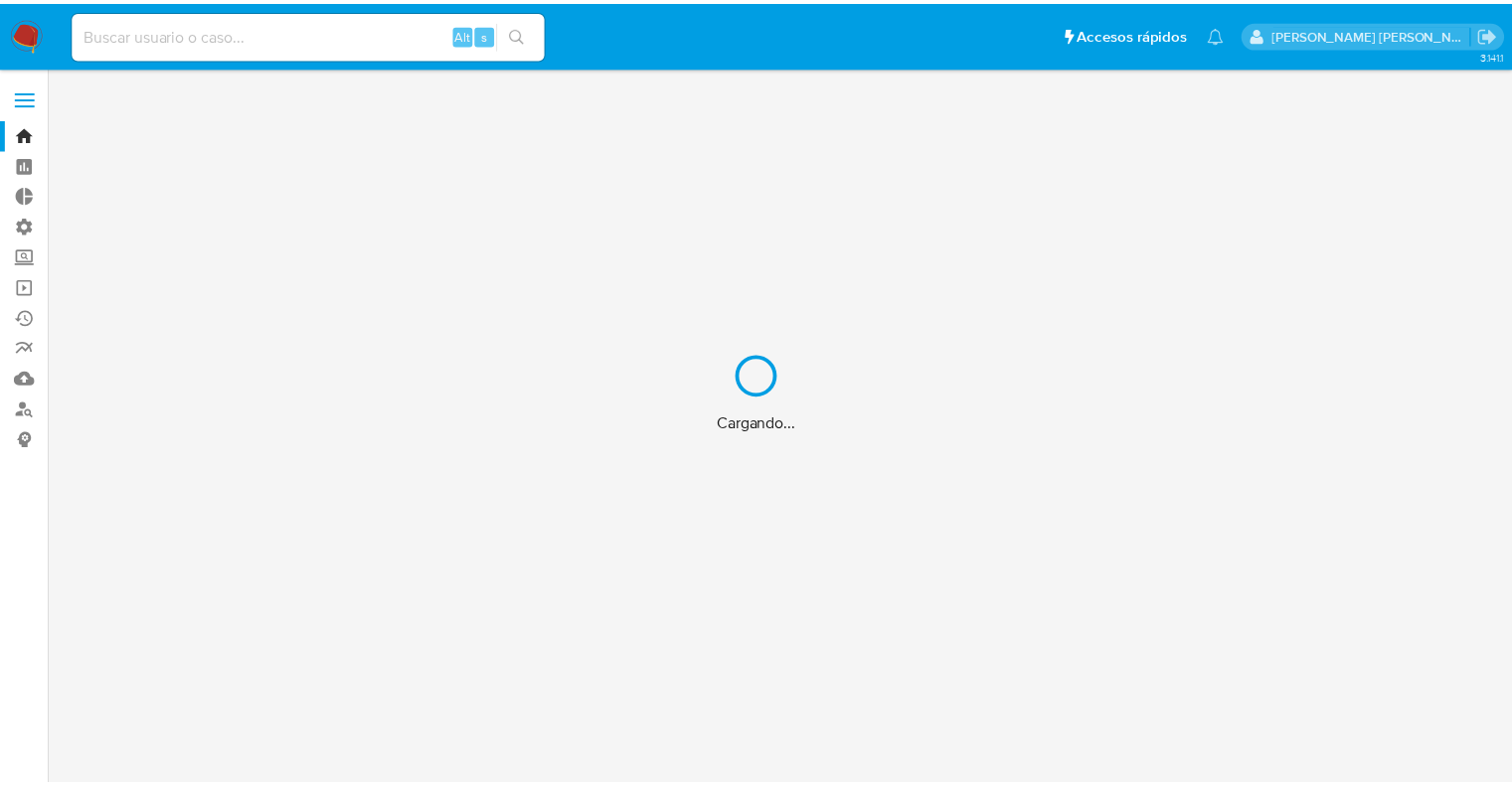 scroll, scrollTop: 0, scrollLeft: 0, axis: both 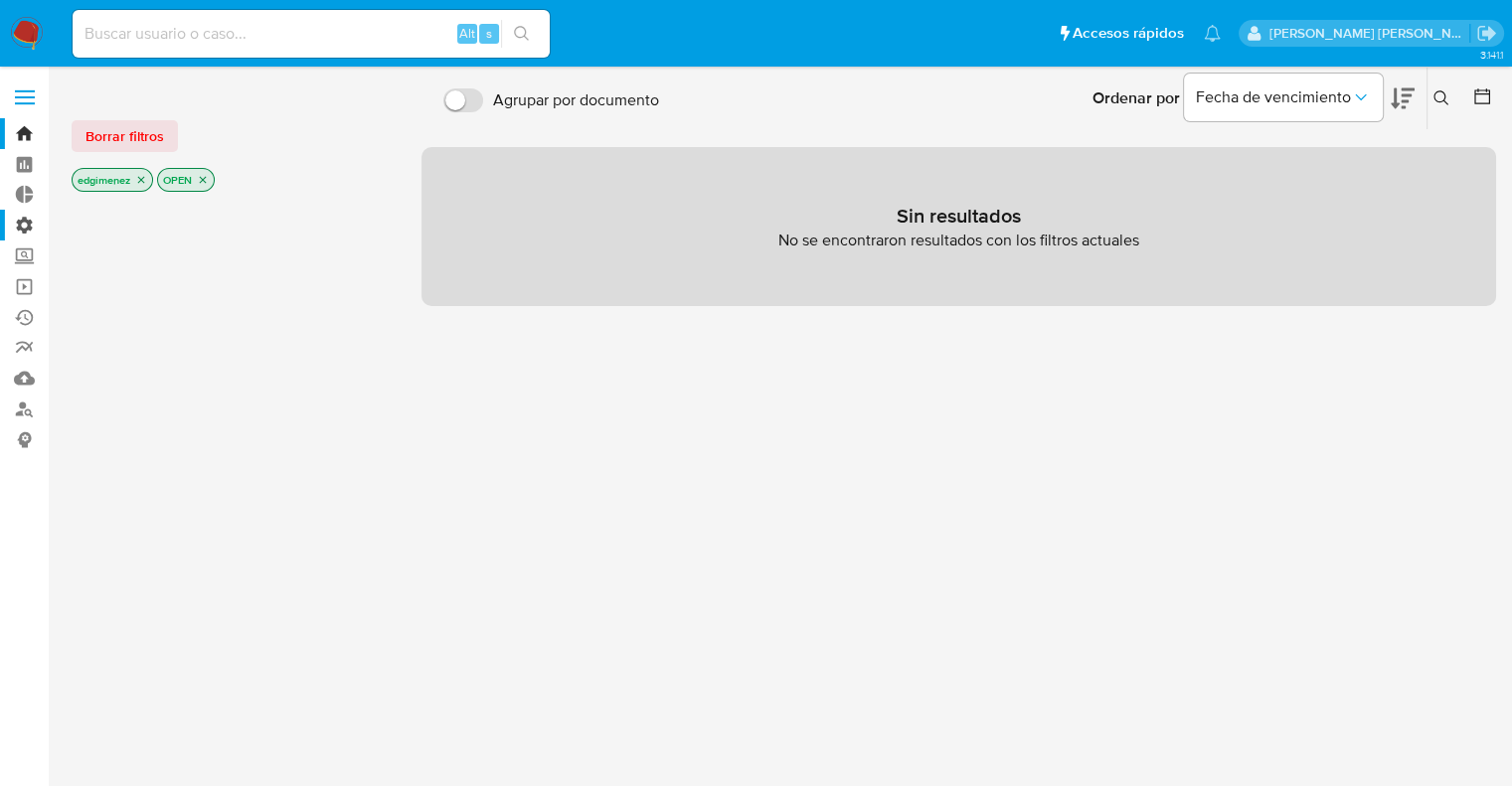 click on "Administración" at bounding box center [118, 225] 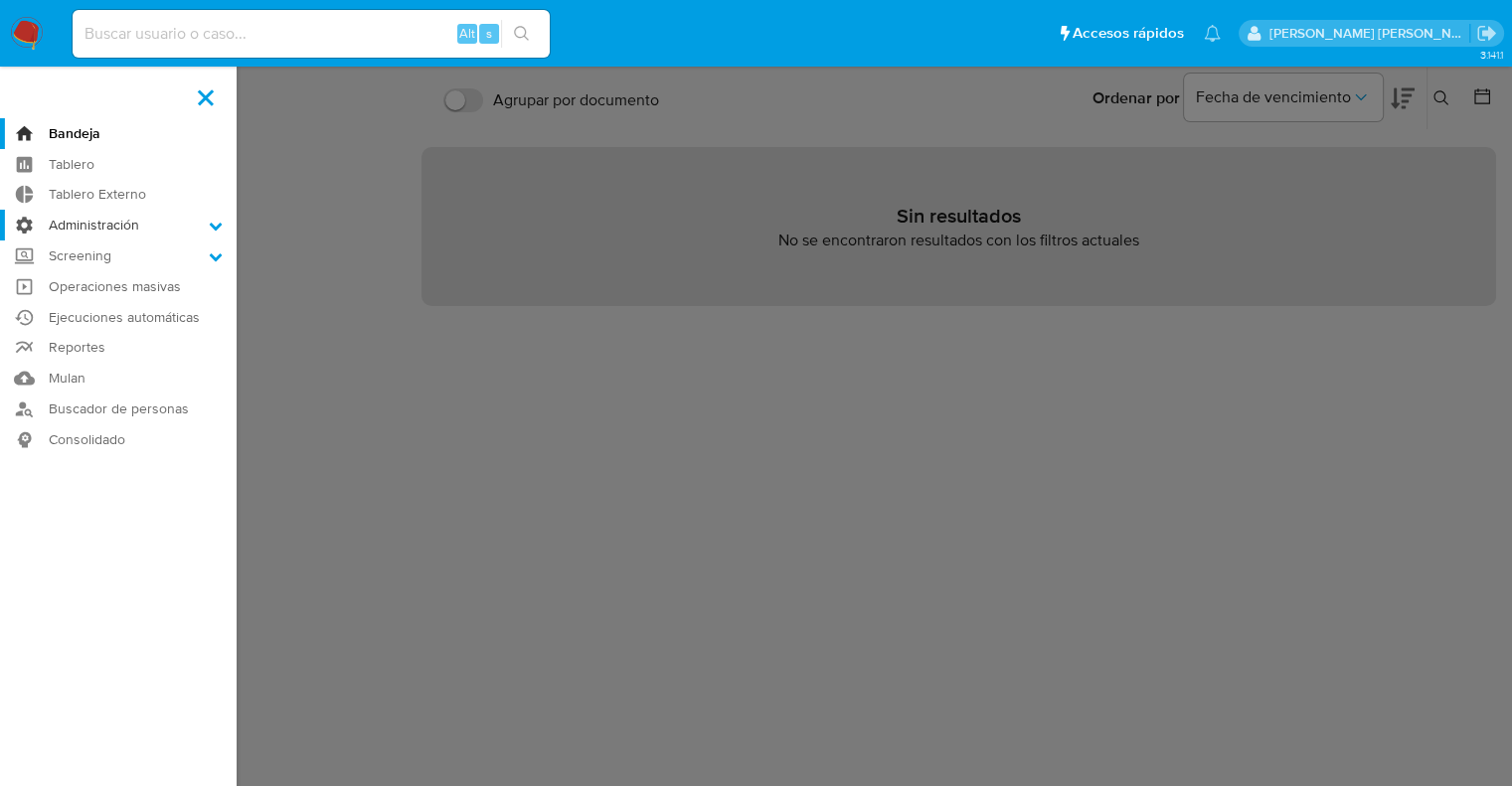 click on "Administración" at bounding box center [0, 0] 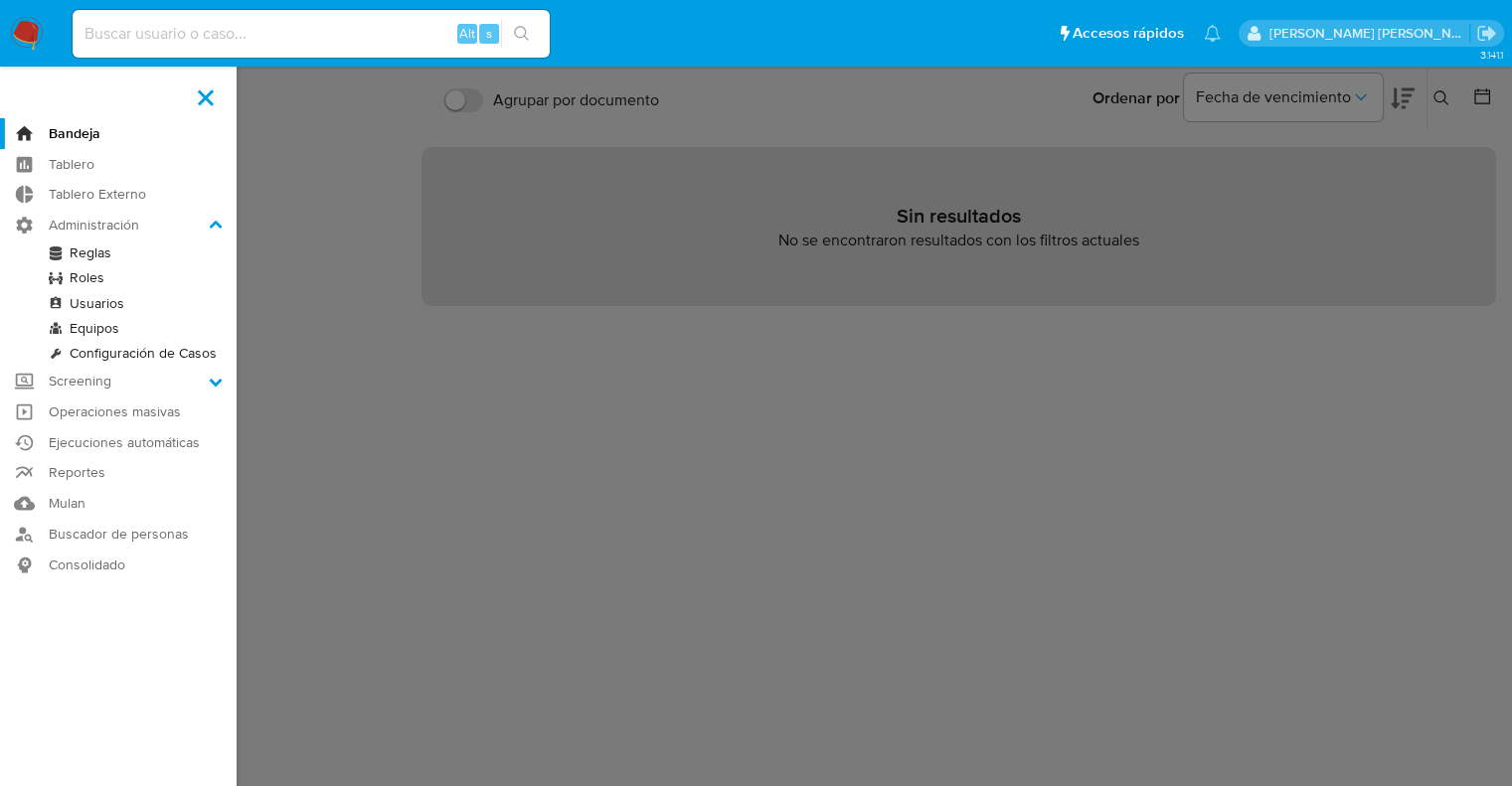 click on "Reglas" at bounding box center (118, 252) 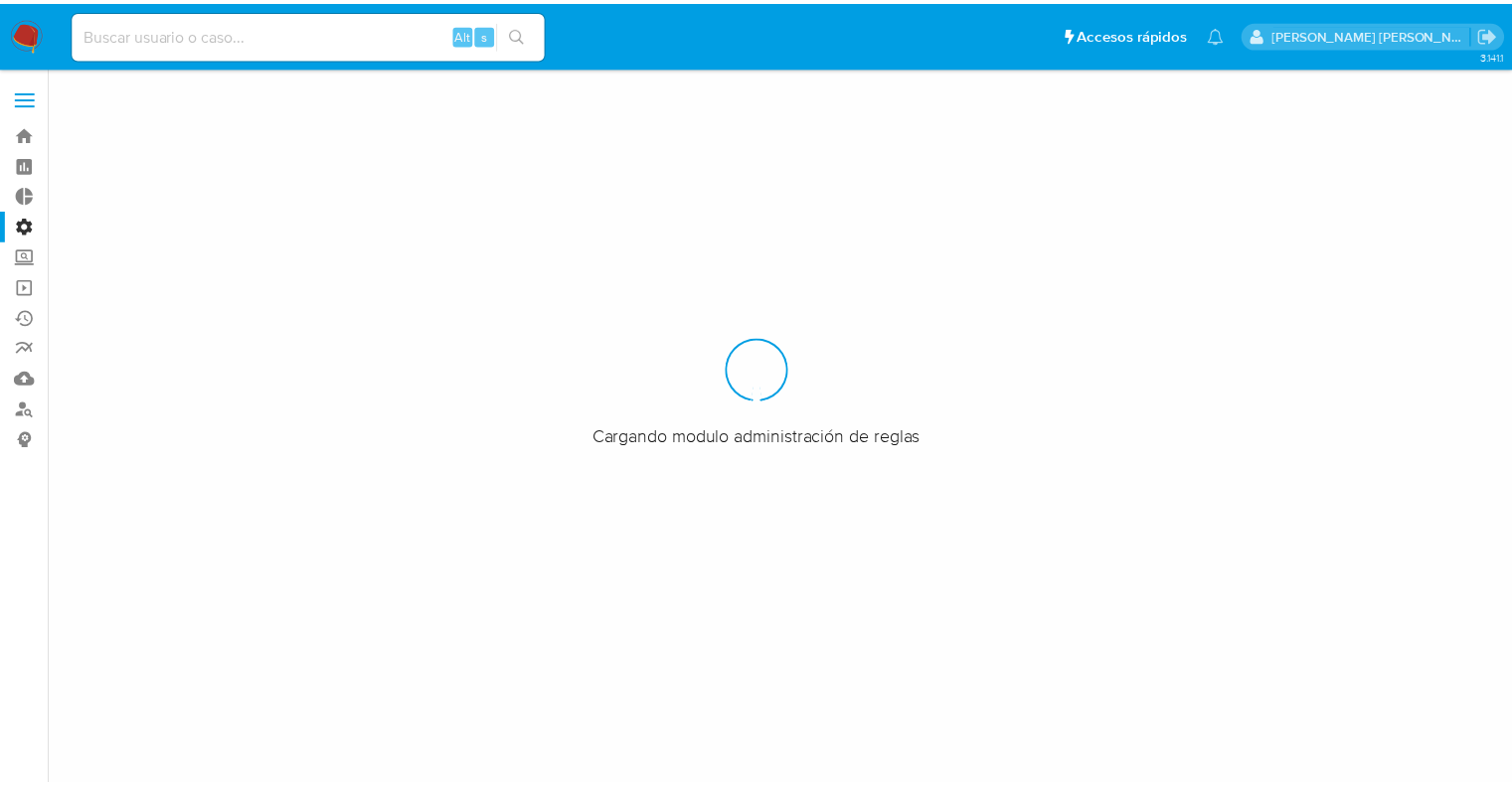 scroll, scrollTop: 0, scrollLeft: 0, axis: both 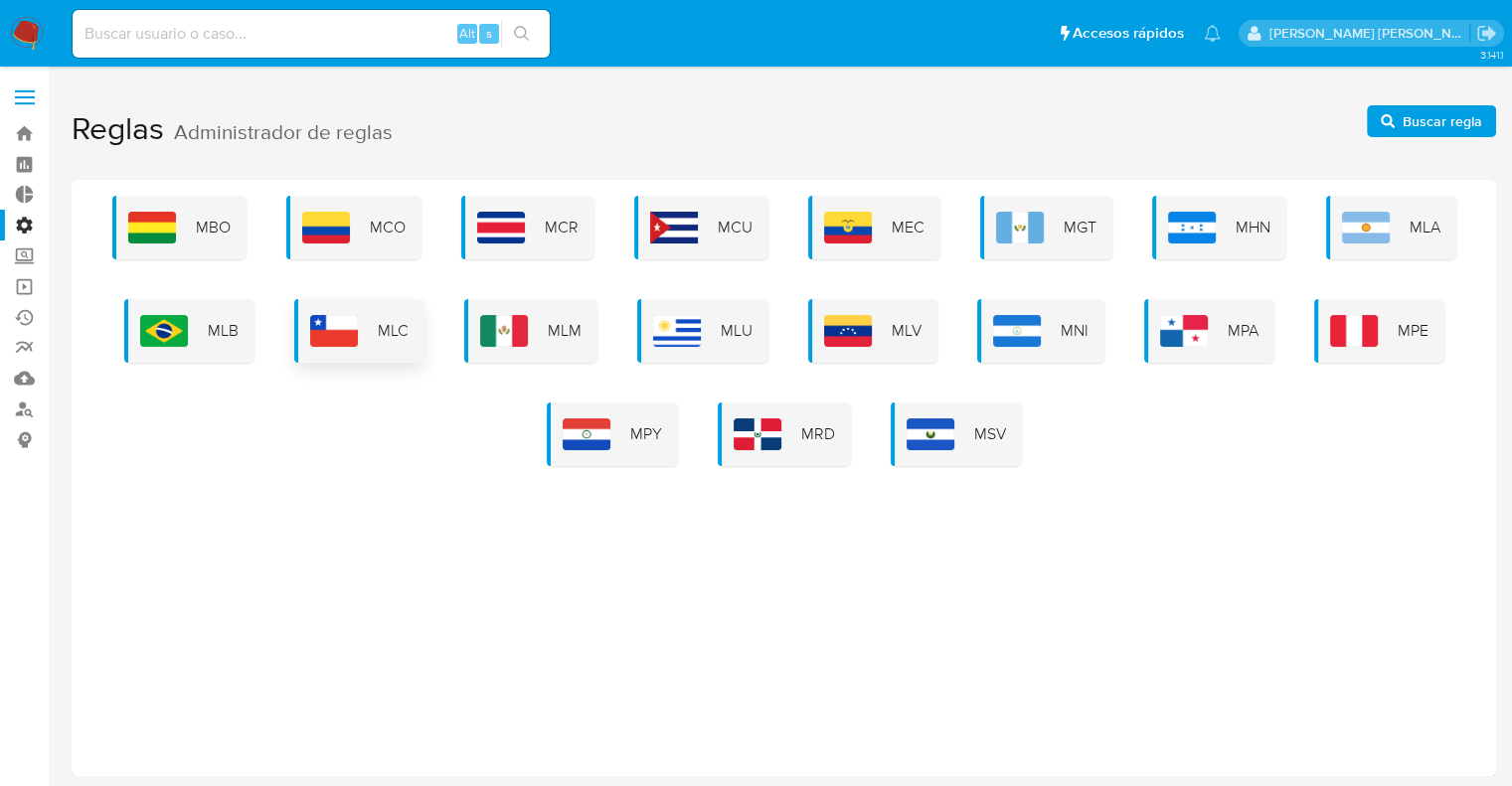 click on "MLC" at bounding box center [393, 331] 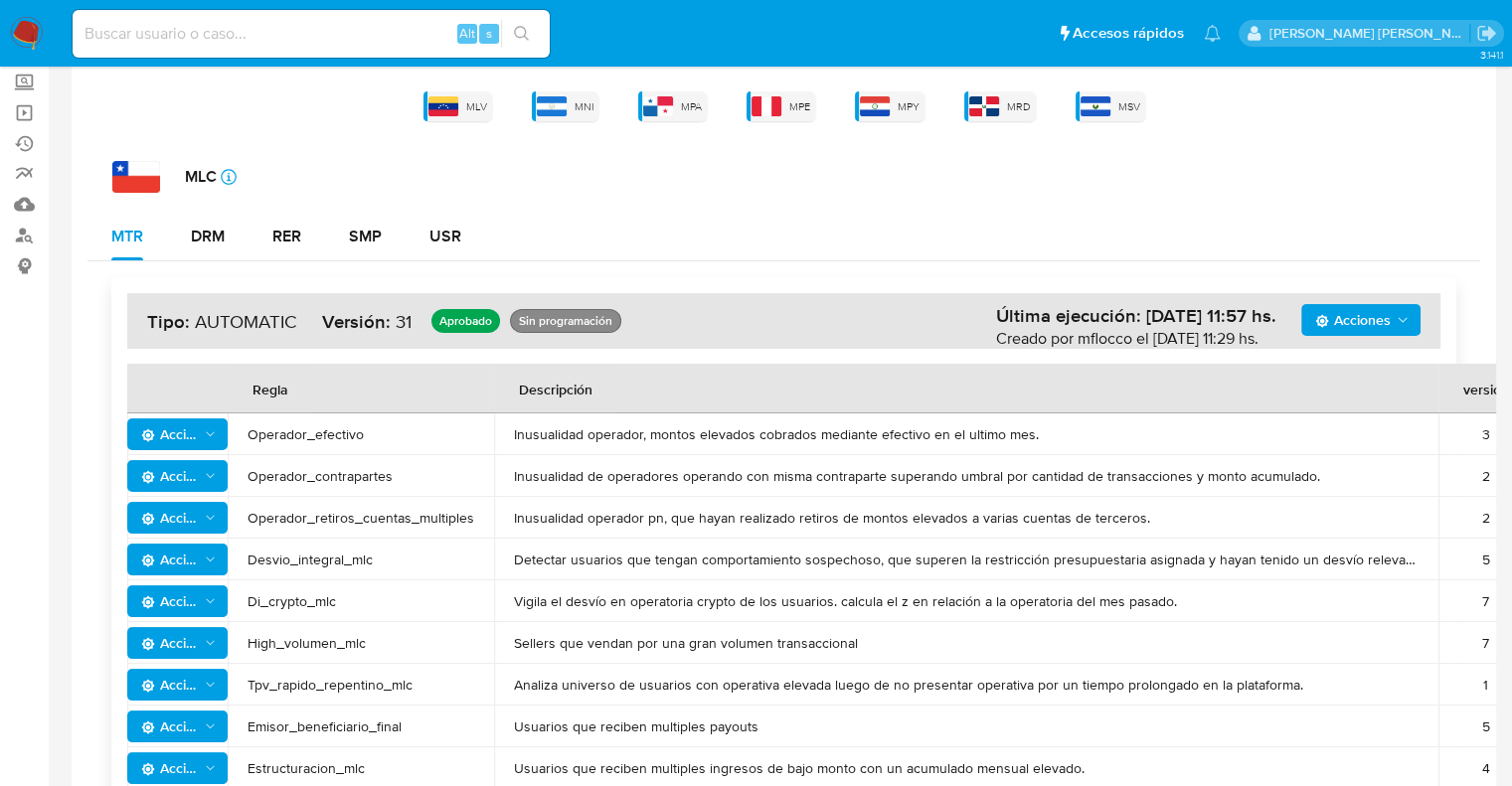 scroll, scrollTop: 199, scrollLeft: 0, axis: vertical 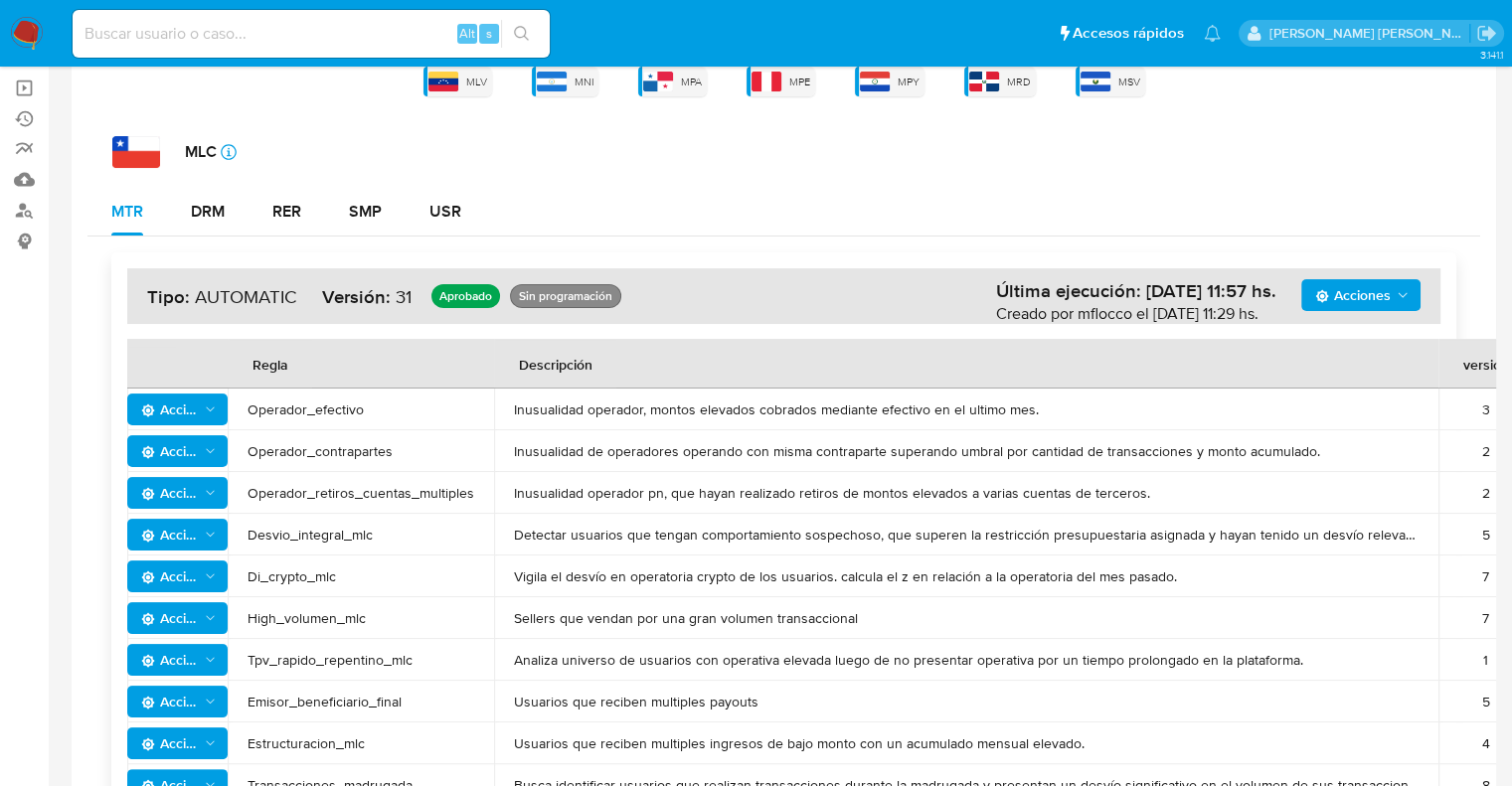 click on "Inusualidad operador, montos elevados cobrados mediante efectivo en el ultimo mes." at bounding box center (966, 409) 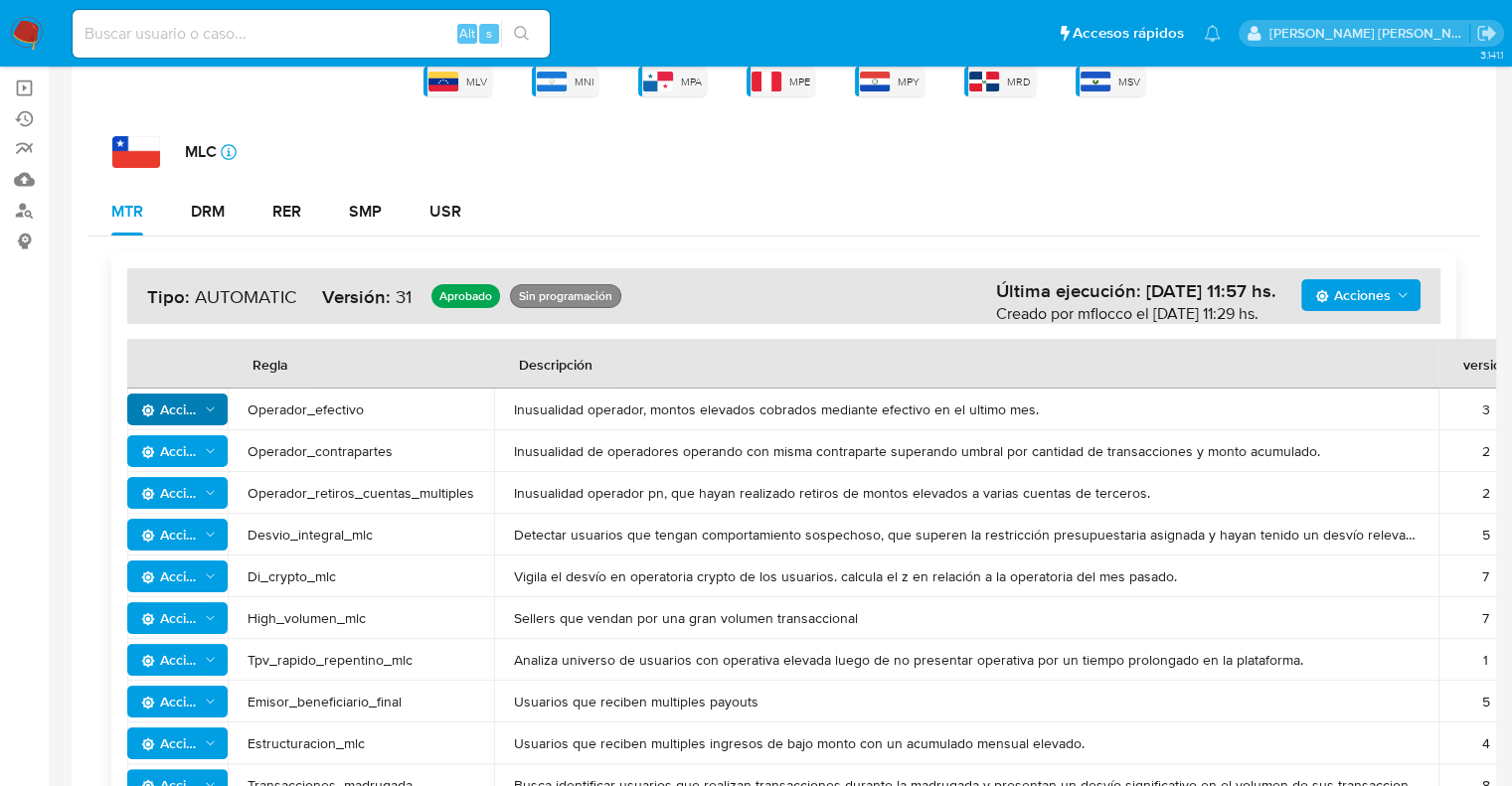click on "Acciones" at bounding box center [170, 409] 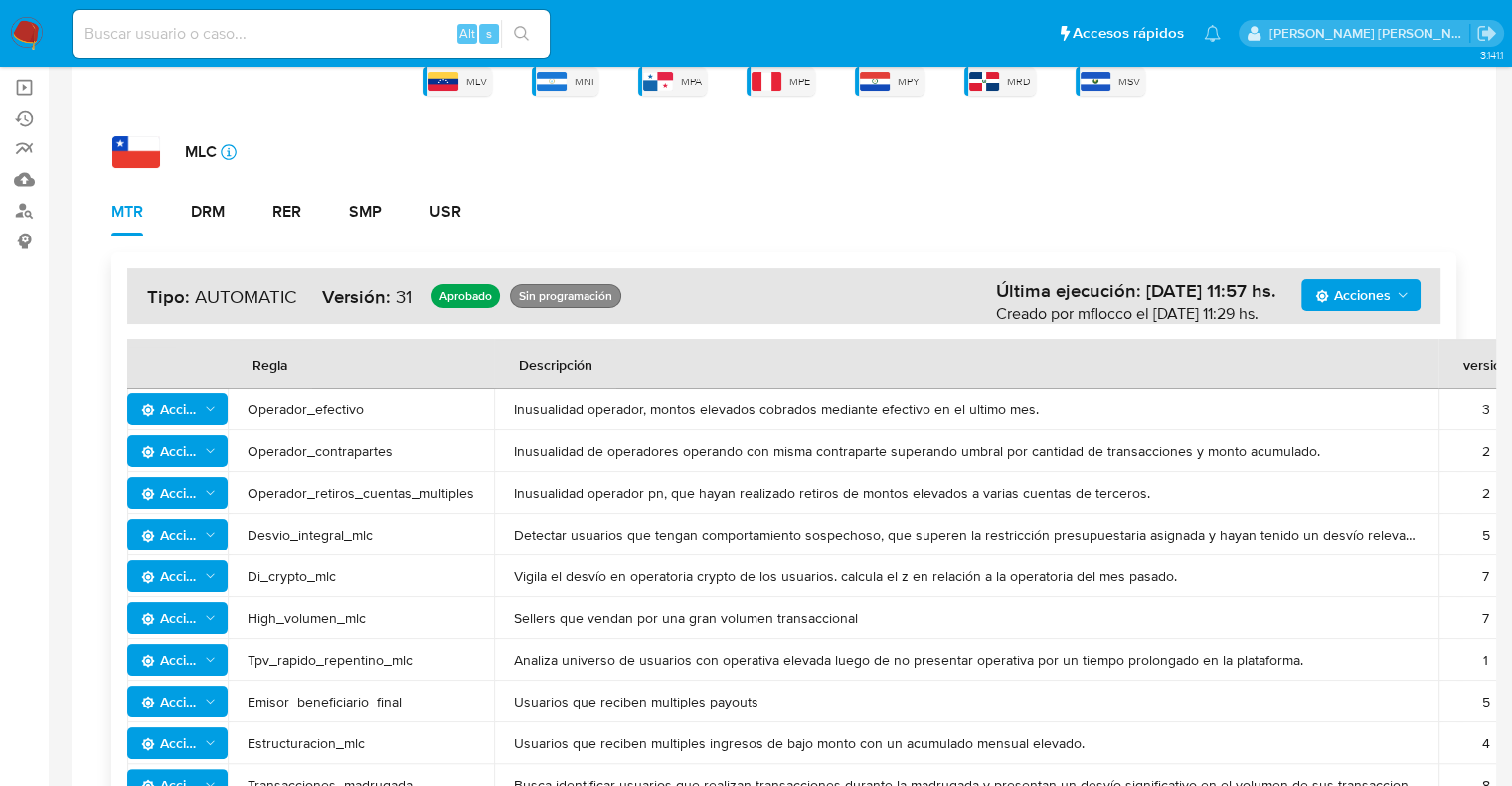 click on "Regla Descripción versión Acciones Operador_efectivo Inusualidad operador, montos elevados cobrados mediante efectivo en el ultimo mes. 3 Ver regla   Acciones Operador_contrapartes Inusualidad de operadores operando con misma contraparte superando umbral por cantidad de transacciones y monto acumulado. 2 Ver regla   Acciones Operador_retiros_cuentas_multiples Inusualidad operador pn, que hayan realizado retiros de montos elevados a varias cuentas de terceros. 2 Ver regla   Acciones Desvio_integral_mlc Detectar usuarios que tengan comportamiento sospechoso, que superen la restricción presupuestaria asignada
y hayan tenido un desvío relevante en el mes de análisis con respecto a su promedio histórico 5 Ver regla   Acciones Di_crypto_mlc Vigila el desvío en operatoria crypto de los usuarios. calcula el z en relación a la operatoria del mes pasado. 7 Ver regla   Acciones High_volumen_mlc Sellers que vendan por una gran volumen transaccional 7 Ver regla   Acciones Tpv_rapido_repentino_mlc 1 Ver regla   5" at bounding box center (861, 635) 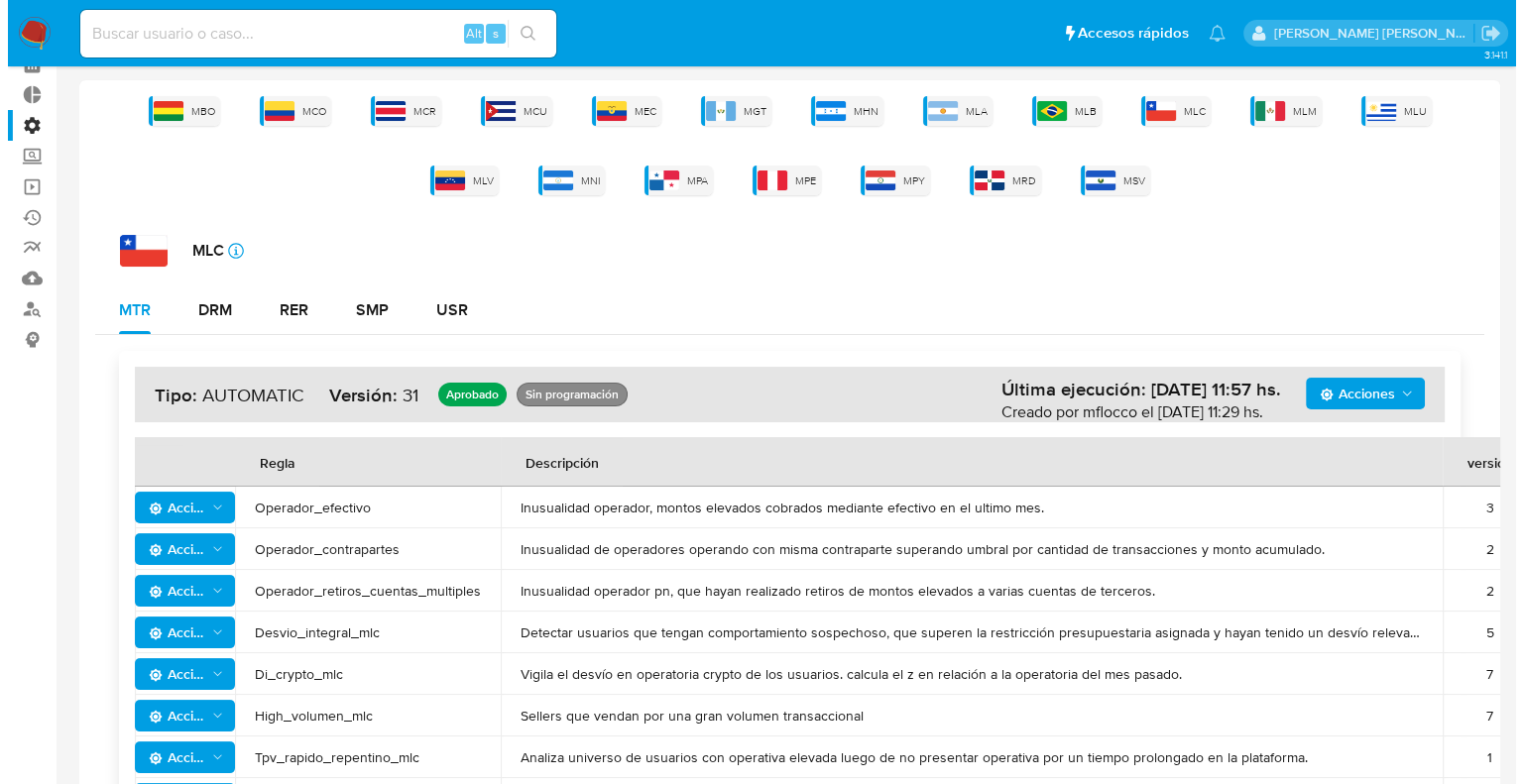 scroll, scrollTop: 98, scrollLeft: 0, axis: vertical 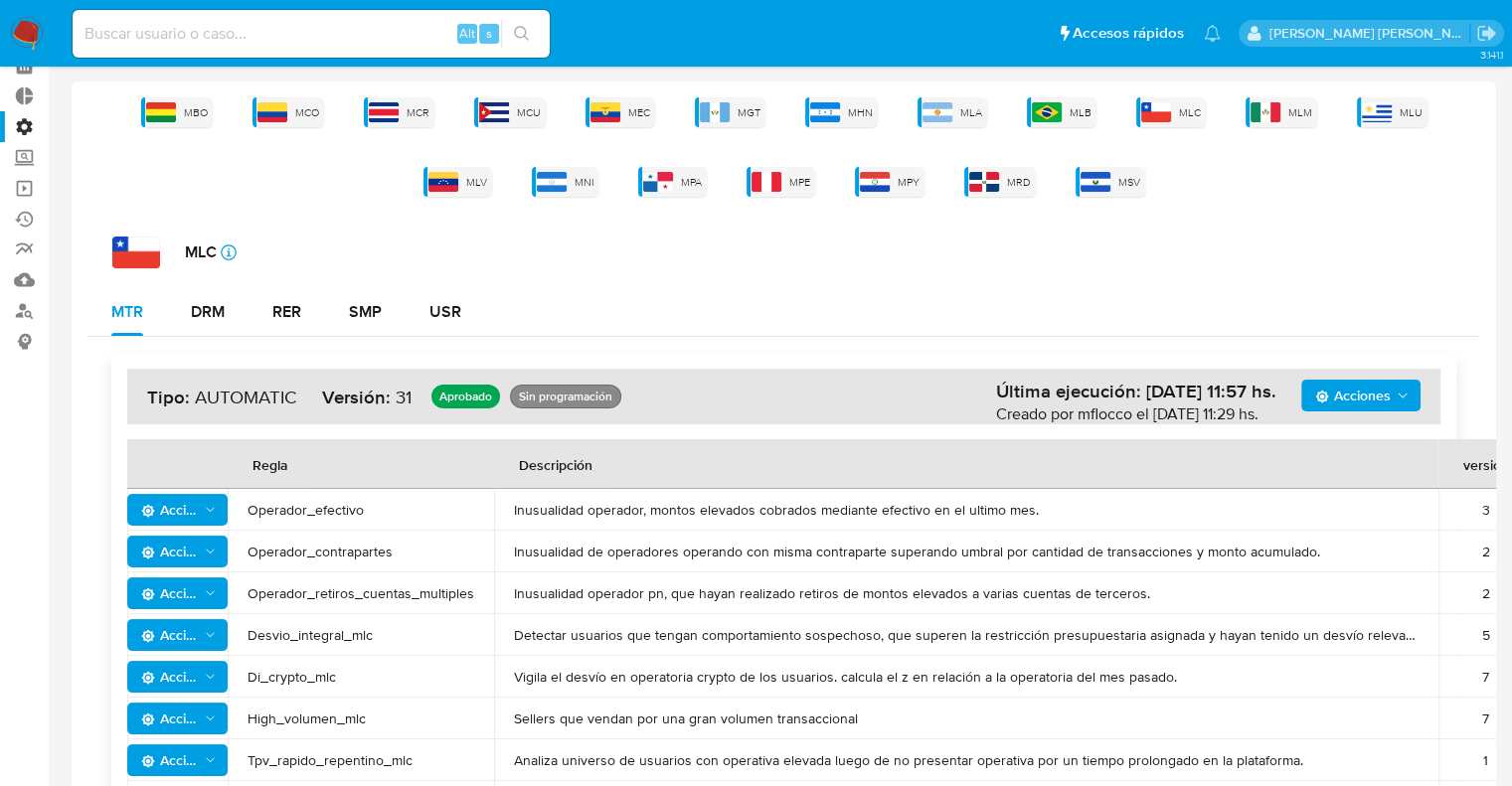 click 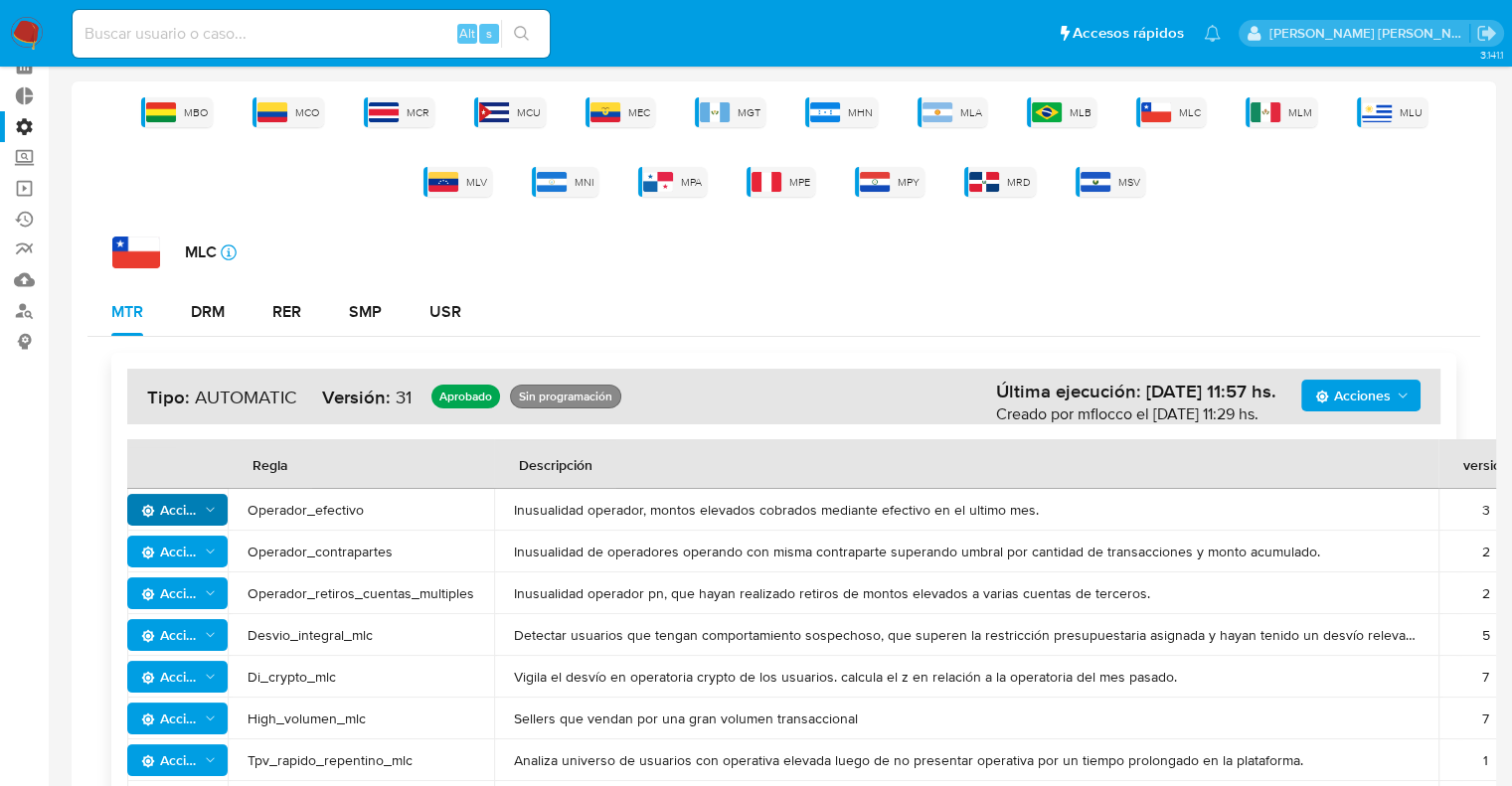 click on "Operador_contrapartes" at bounding box center [361, 551] 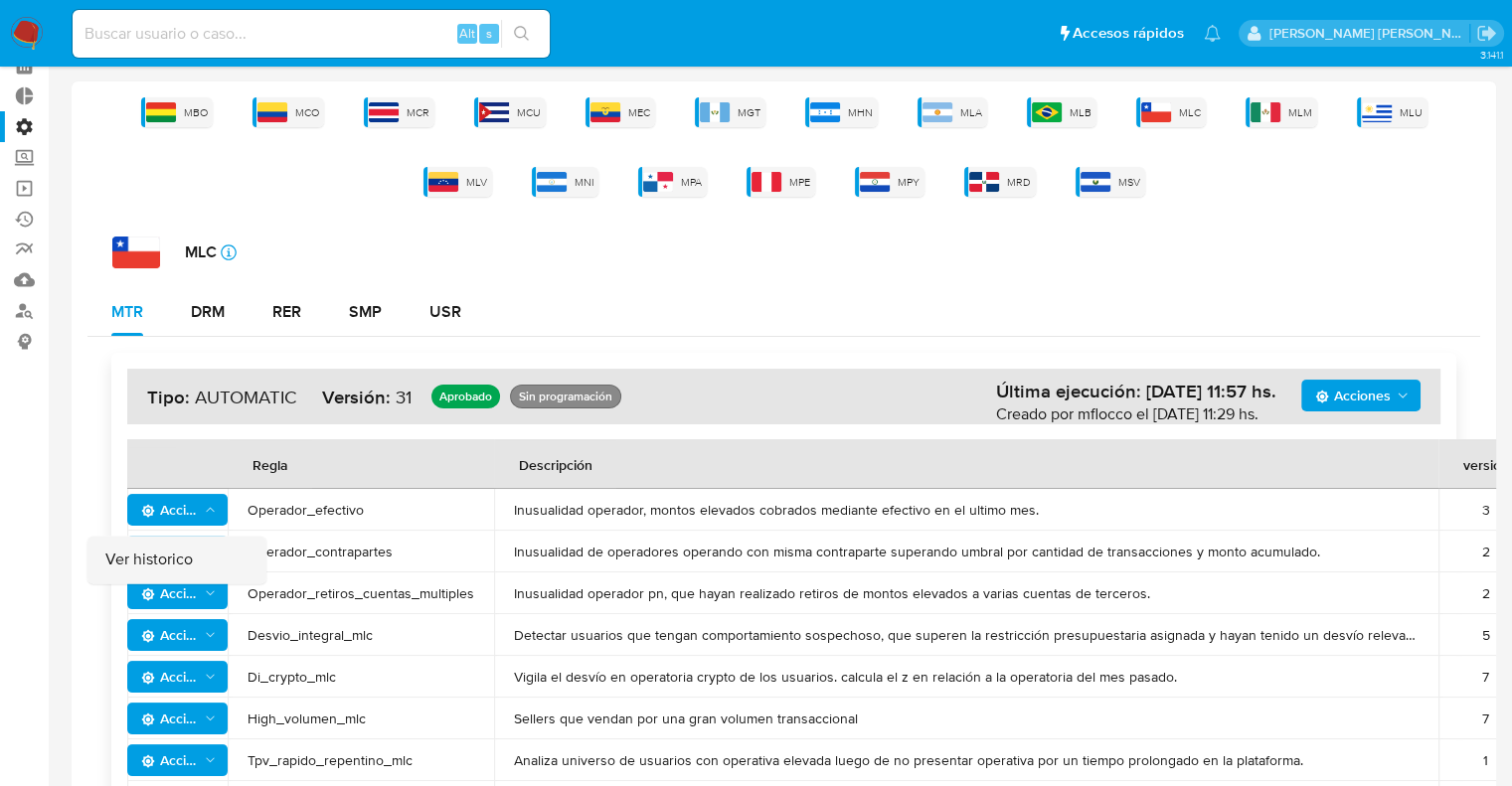 click on "Ver historico" at bounding box center (177, 560) 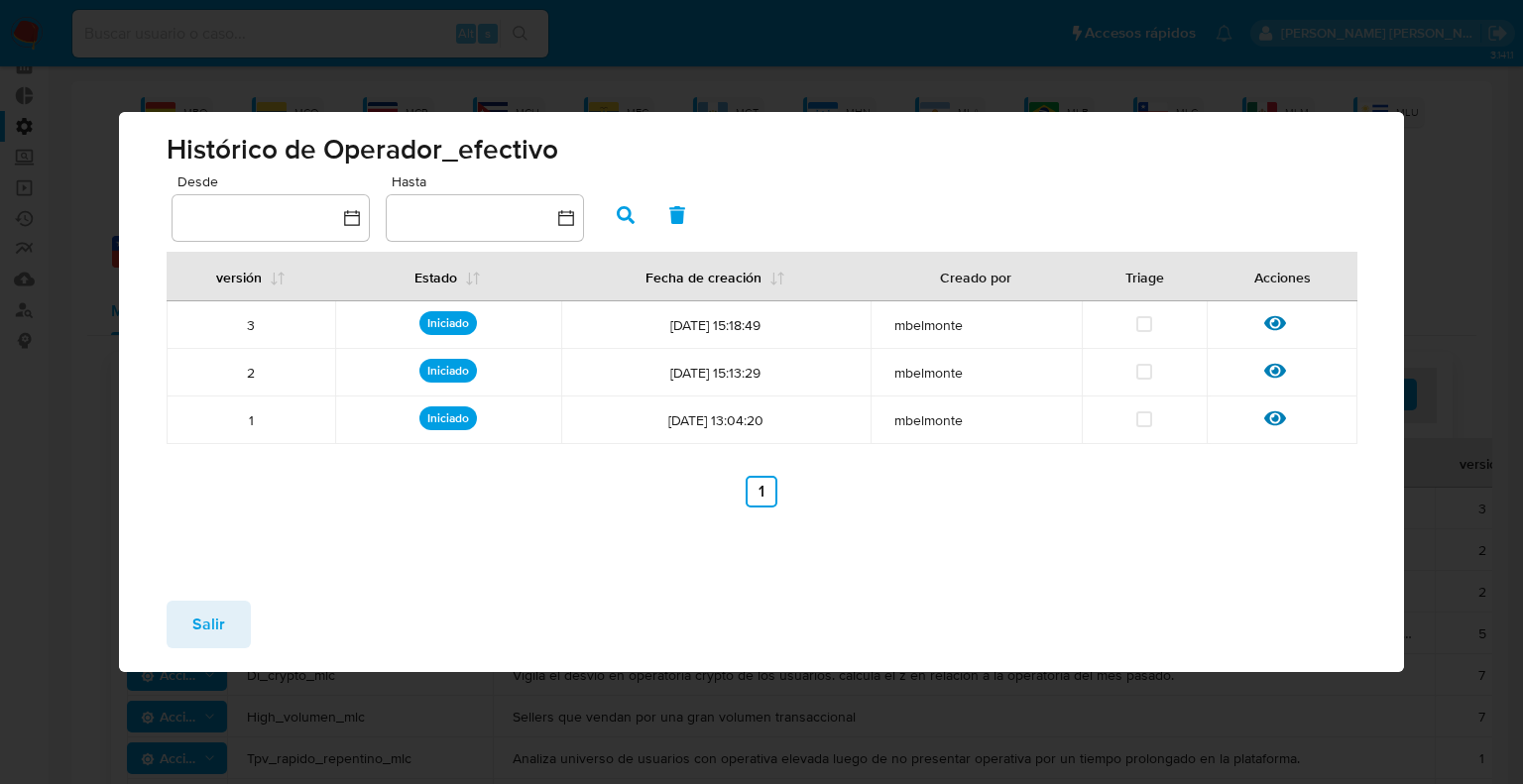click on "mbelmonte" at bounding box center [976, 325] 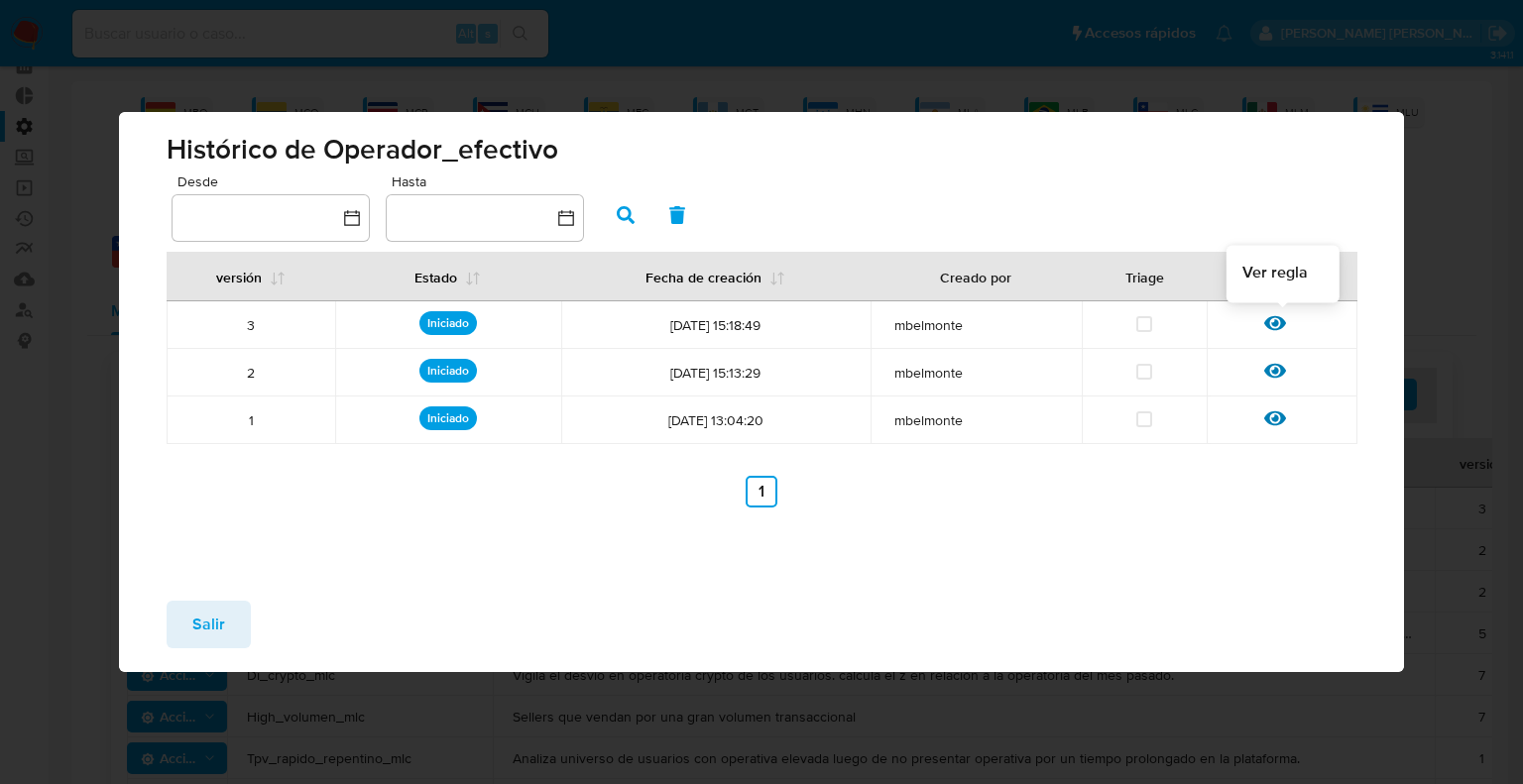 click 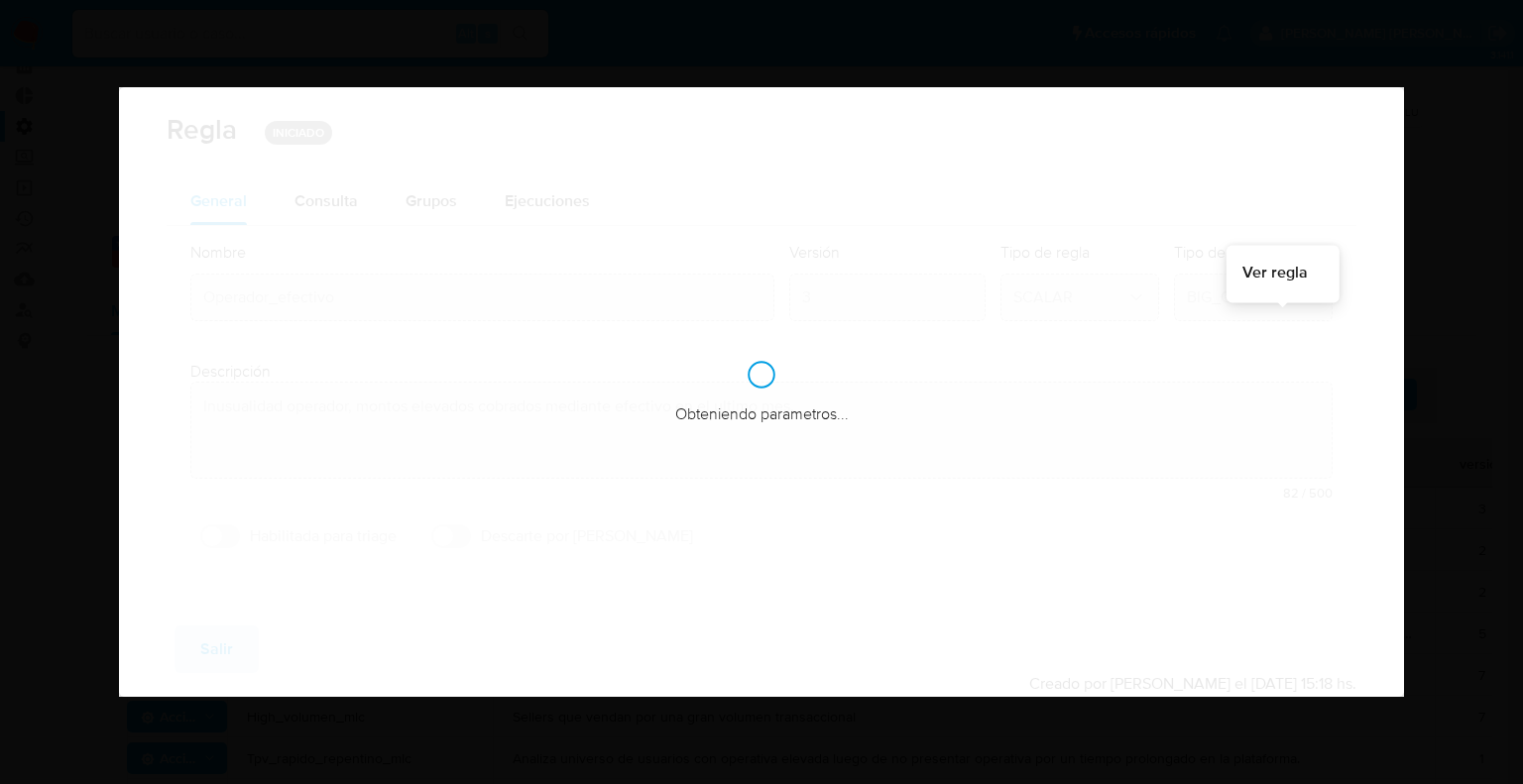 click on "Ver regla" at bounding box center [1275, 272] 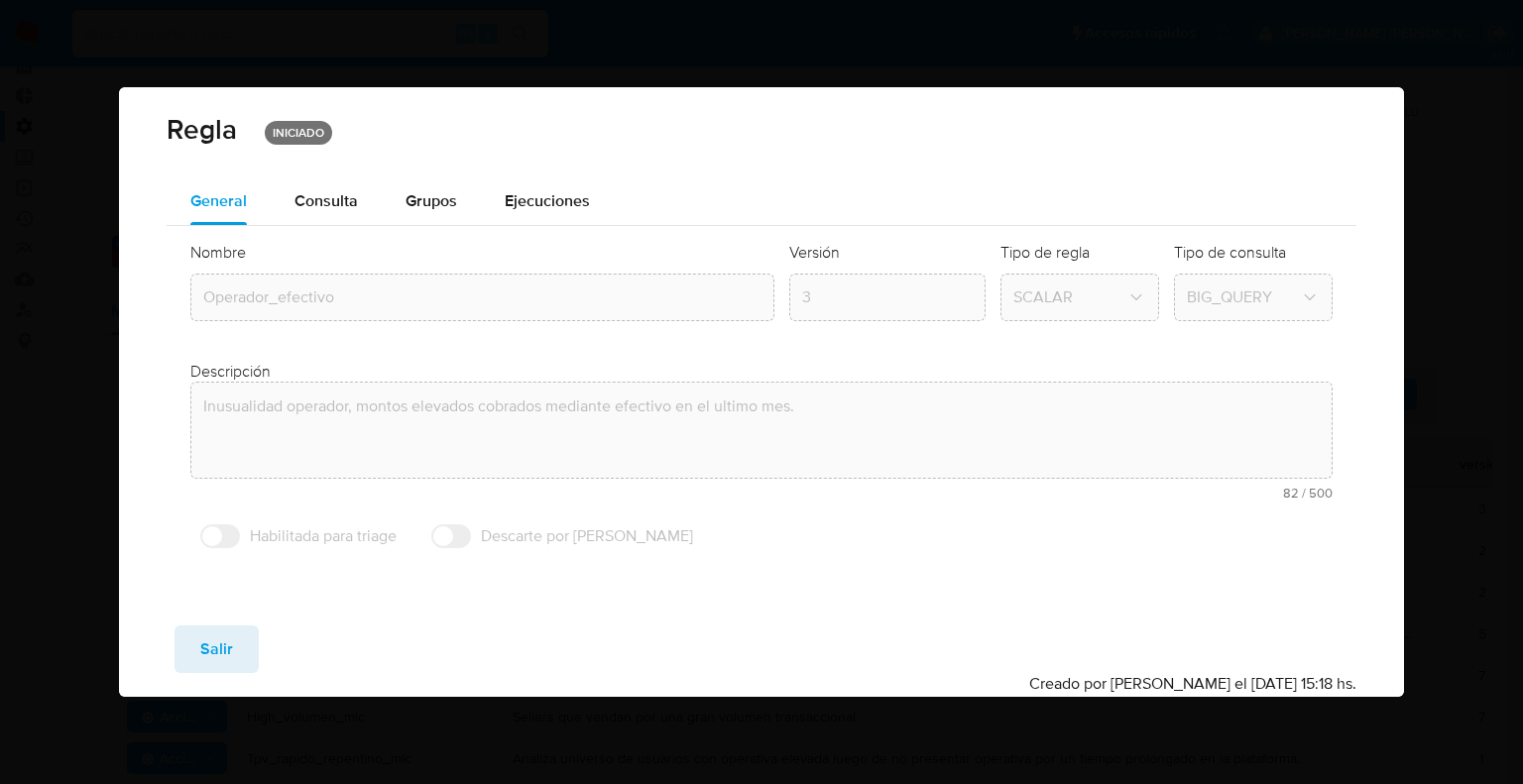 click on "Consulta" at bounding box center (326, 200) 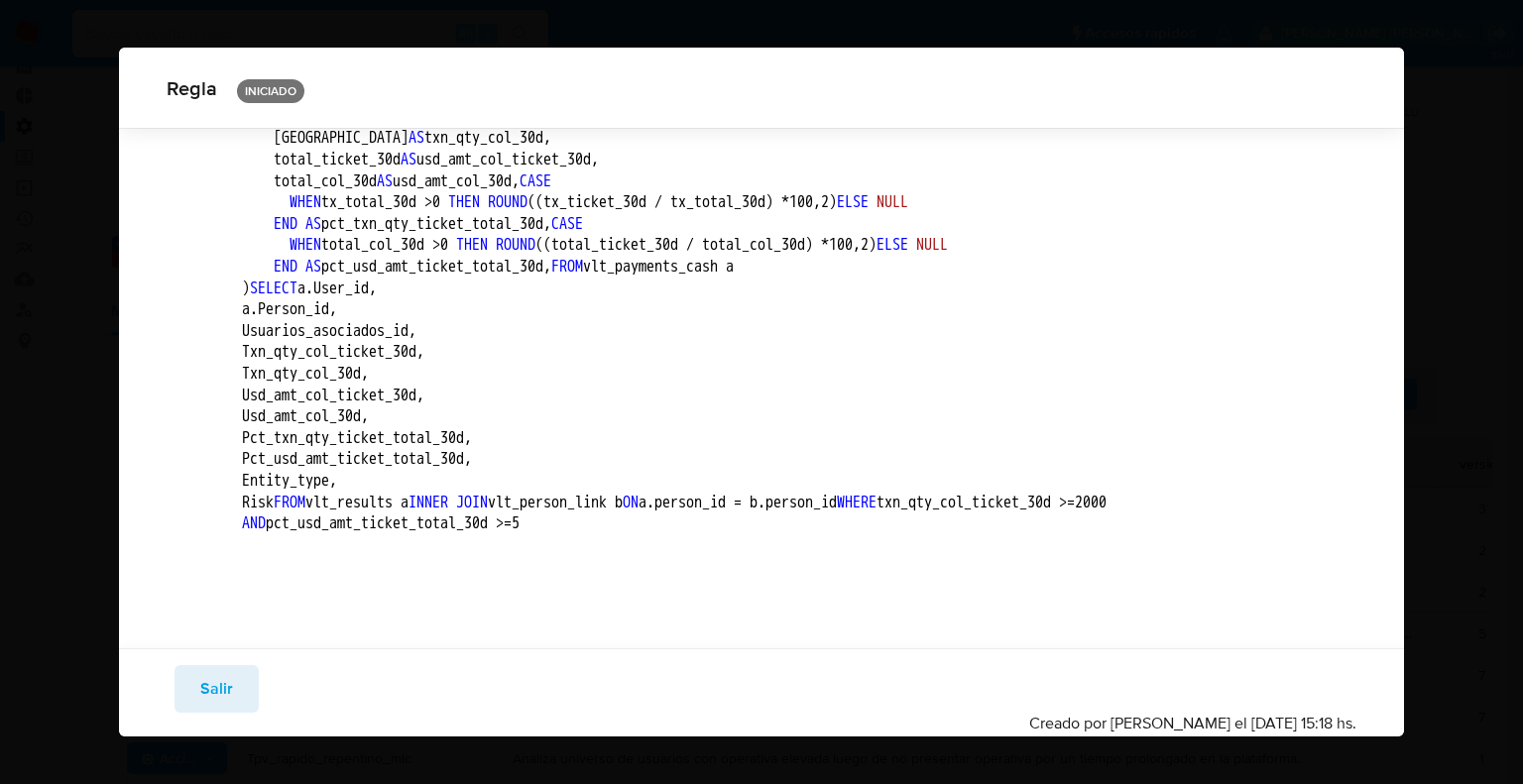 scroll, scrollTop: 1676, scrollLeft: 0, axis: vertical 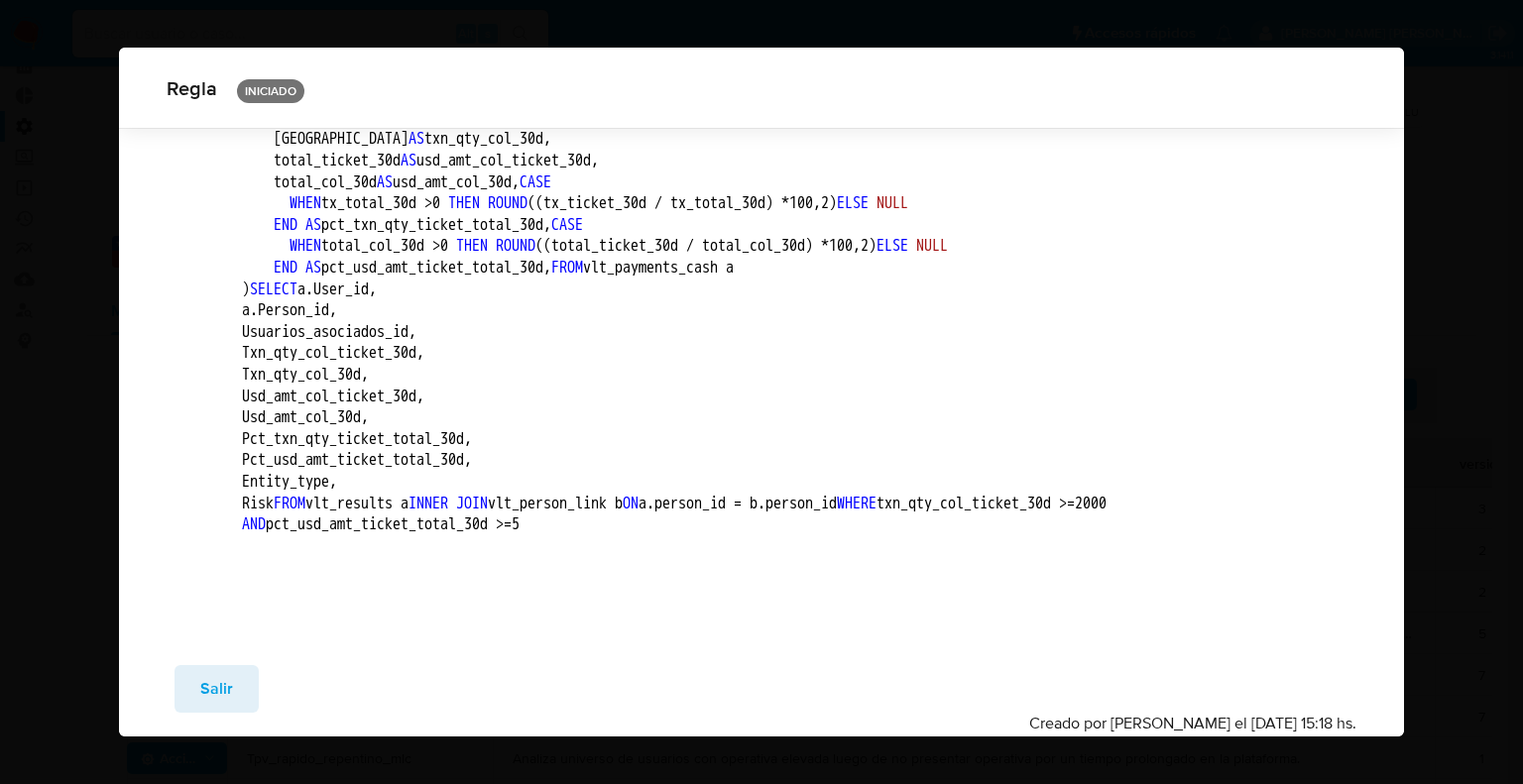 drag, startPoint x: 441, startPoint y: 496, endPoint x: 607, endPoint y: 243, distance: 302.597 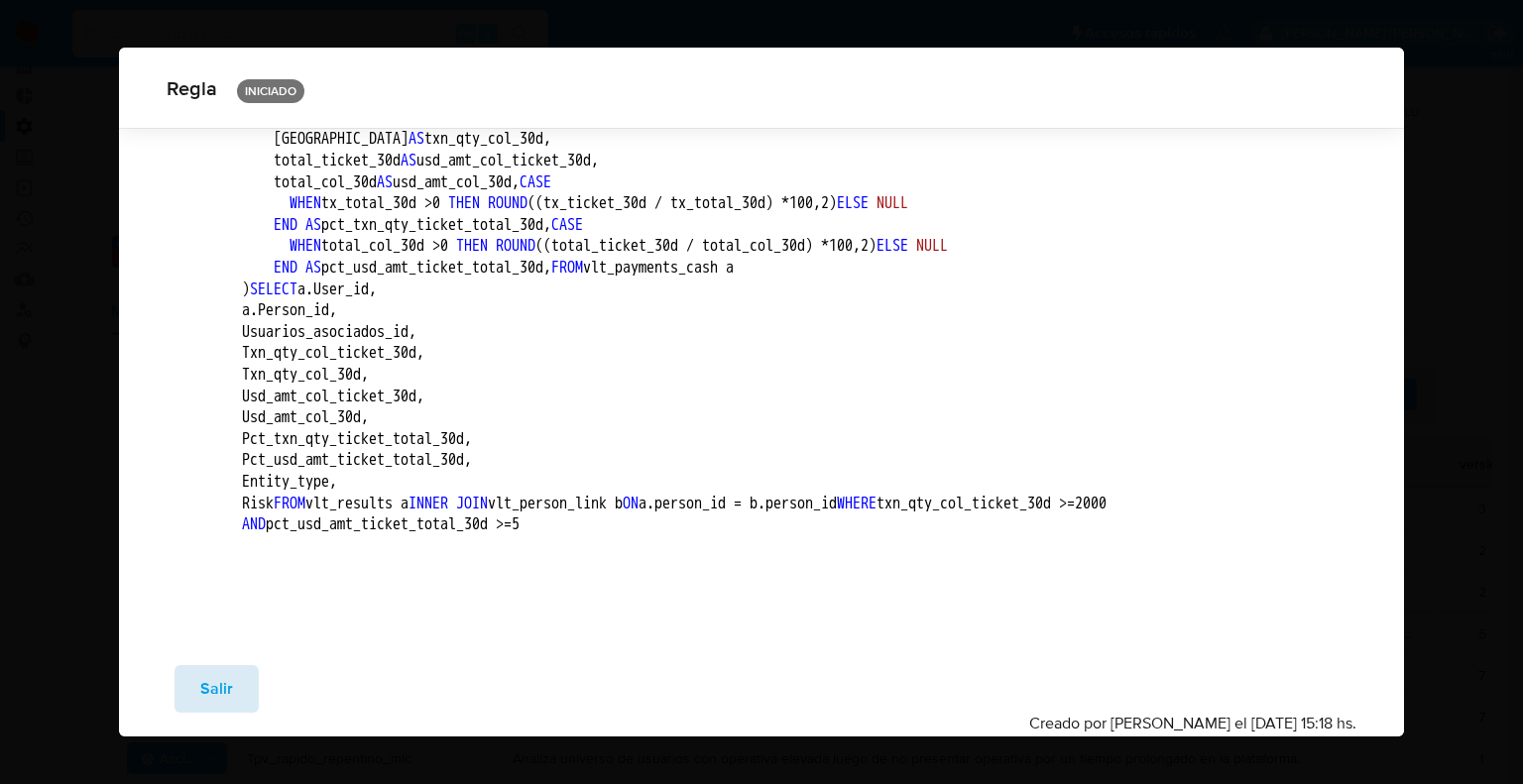 click on "Salir" at bounding box center [216, 689] 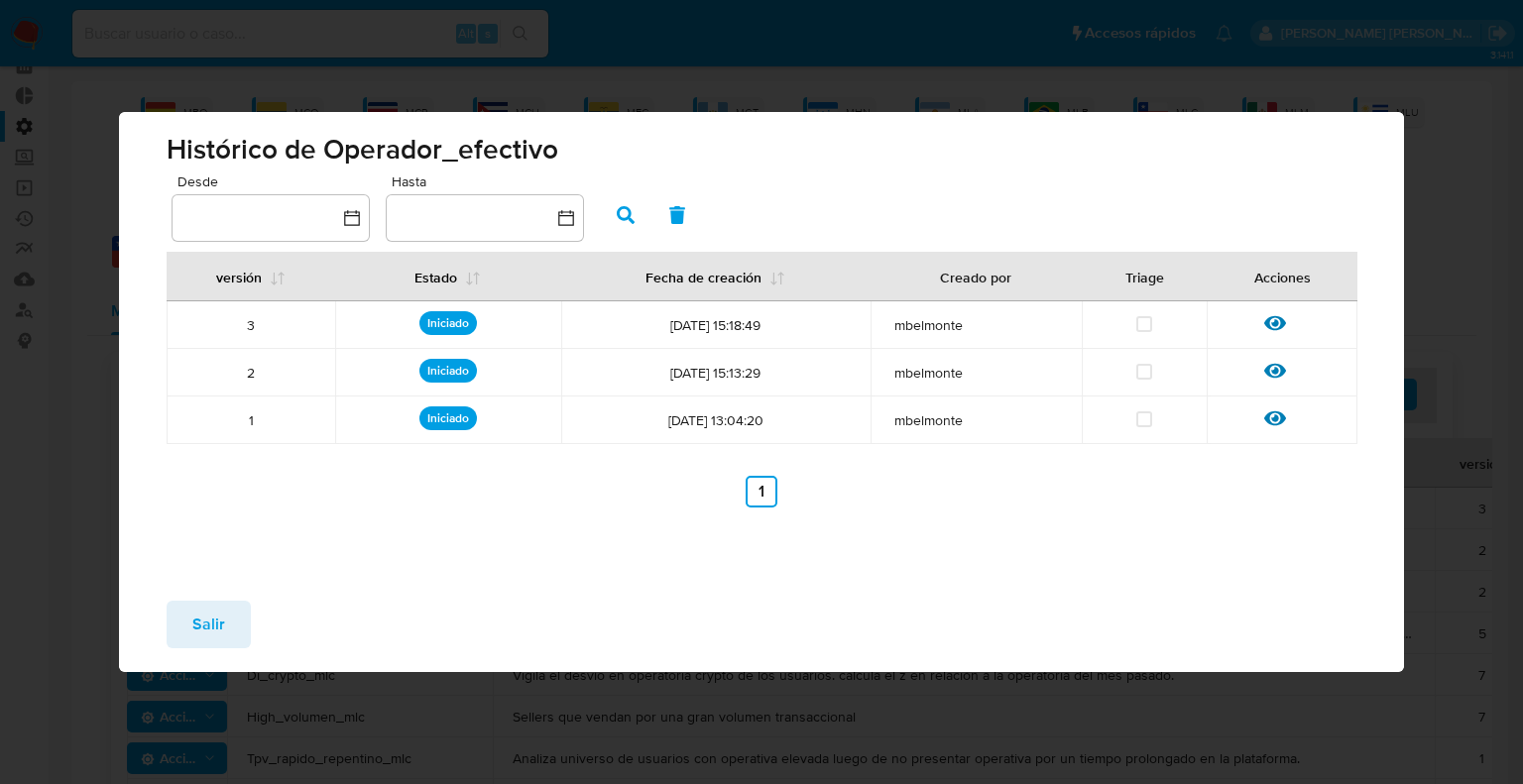 drag, startPoint x: 1270, startPoint y: 272, endPoint x: 1274, endPoint y: 294, distance: 22.36068 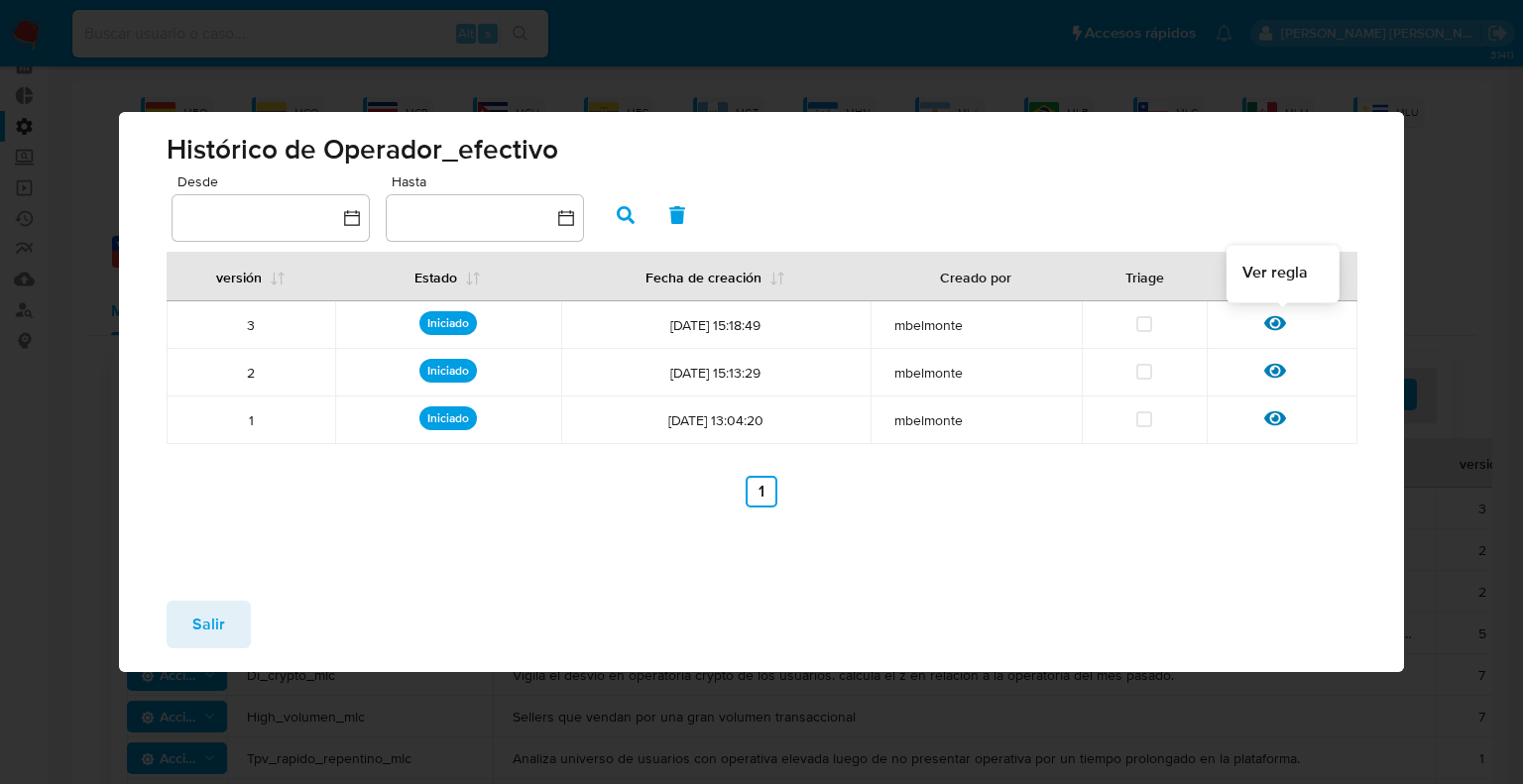 click 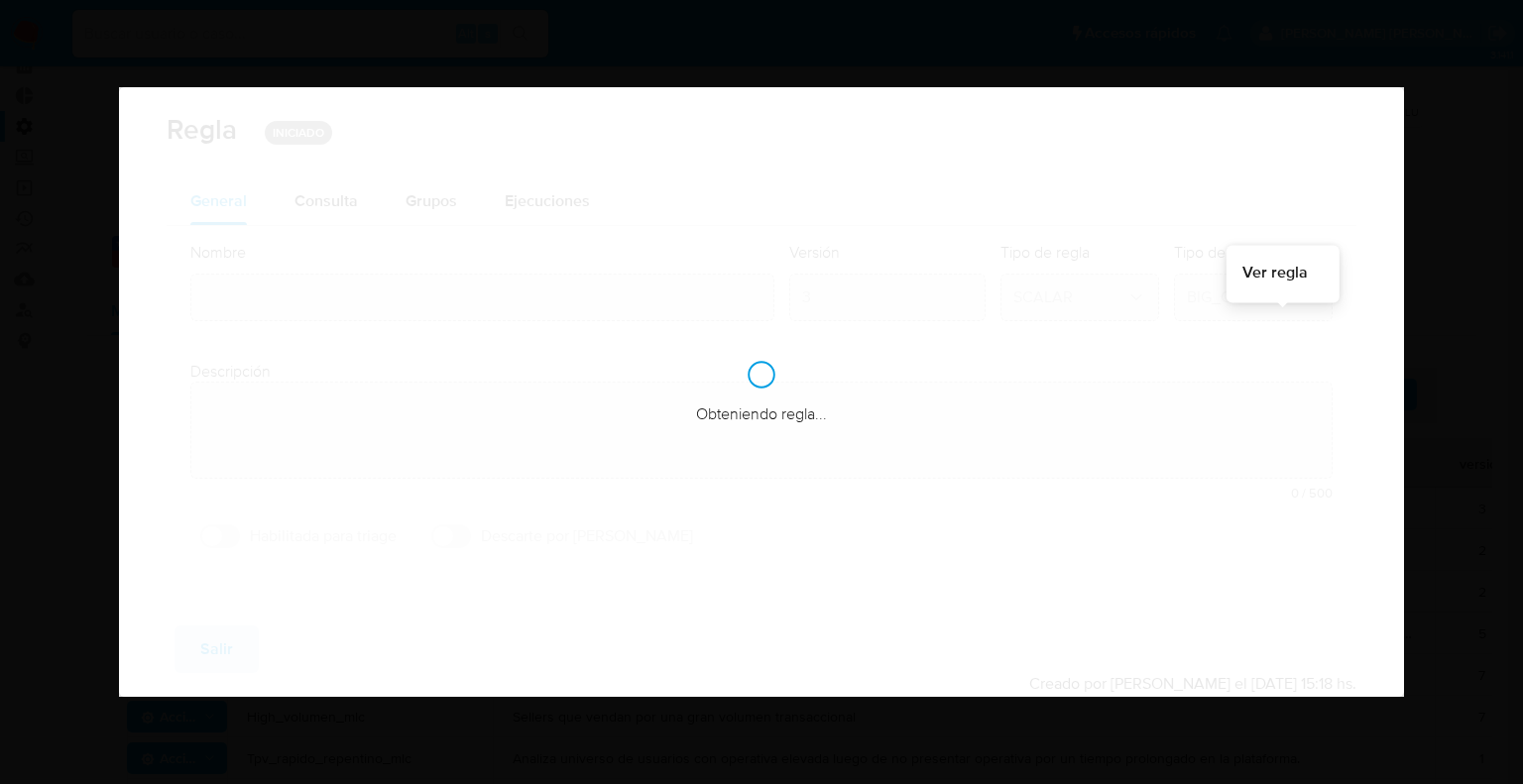 type on "Operador_efectivo" 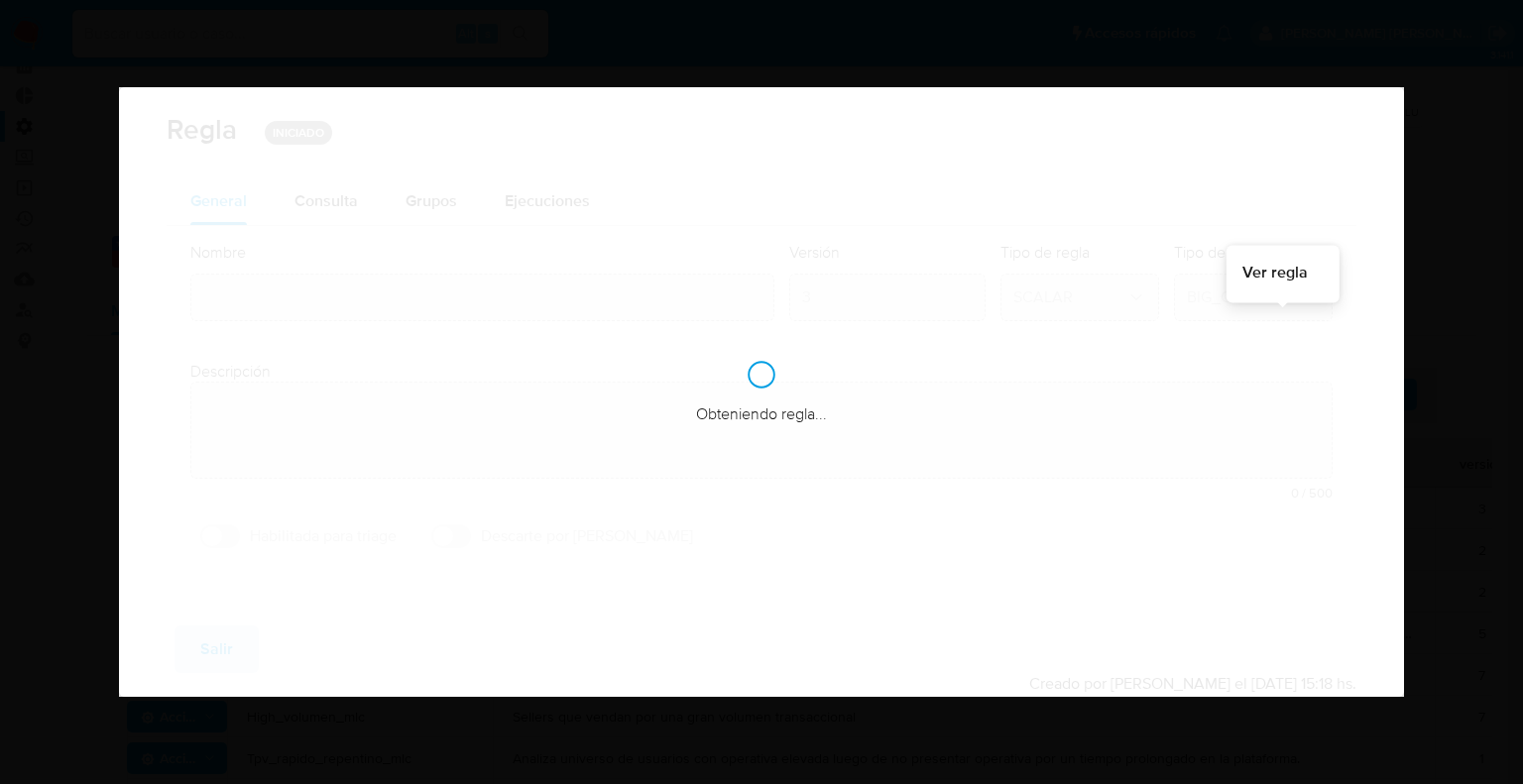 type on "Inusualidad operador, montos elevados cobrados mediante efectivo en el ultimo mes." 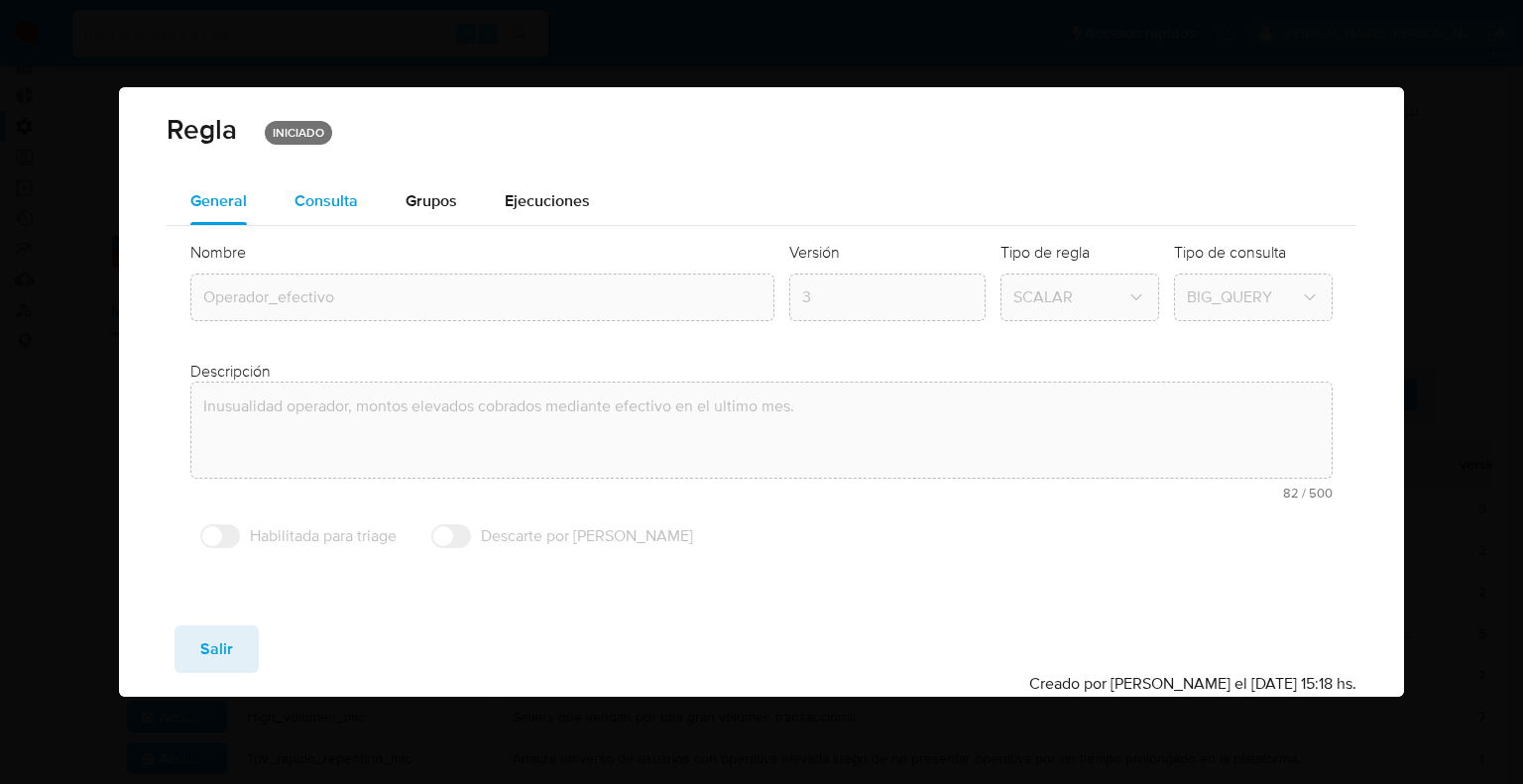 click on "Consulta" at bounding box center [326, 201] 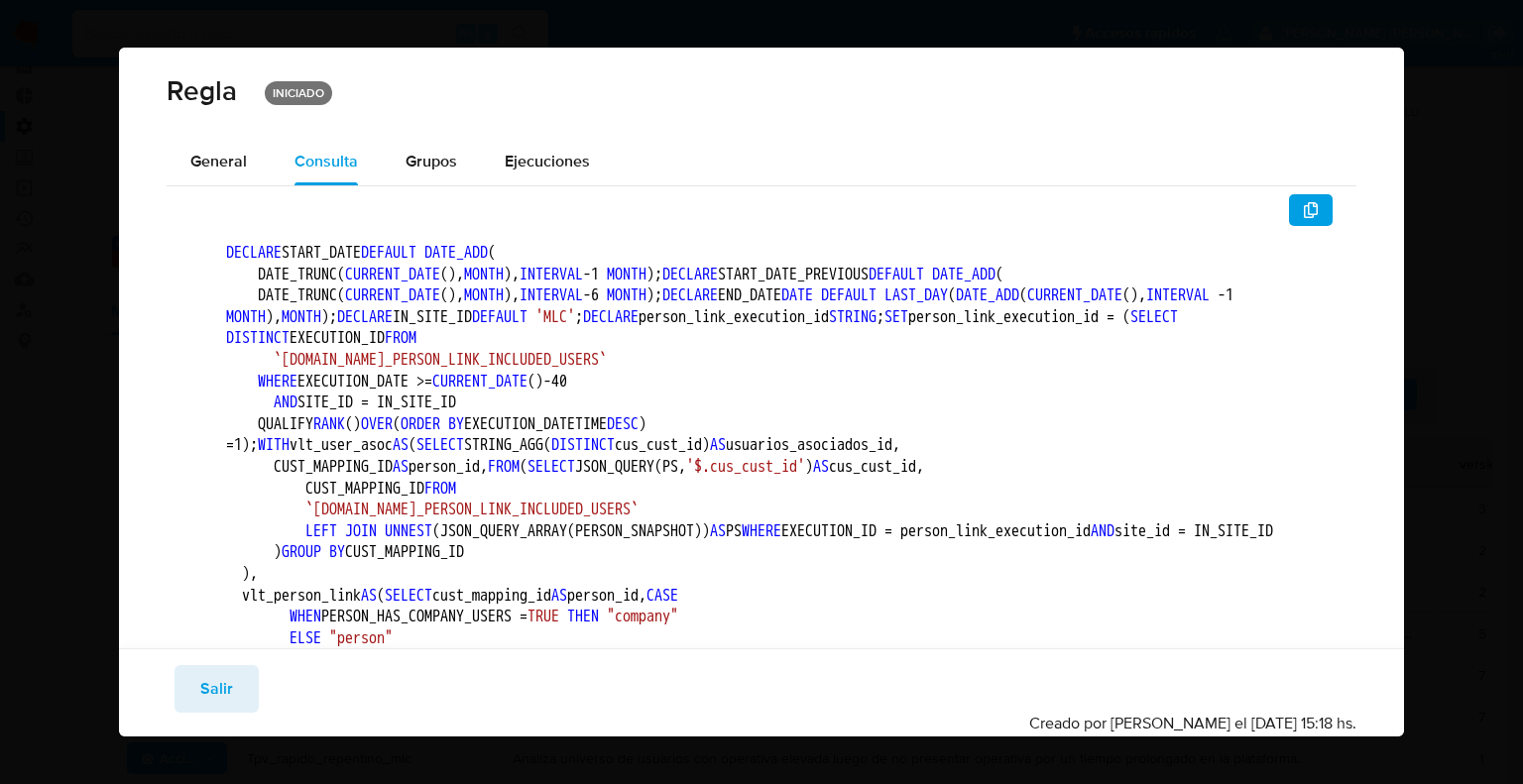 click on "DECLARE
START_DATE  DEFAULT   DATE_ADD (
DATE_TRUNC( CURRENT_DATE (),  MONTH ),
INTERVAL  -  1   MONTH
);
DECLARE
START_DATE_PREVIOUS  DEFAULT   DATE_ADD (
DATE_TRUNC( CURRENT_DATE (),  MONTH ),
INTERVAL  -  6   MONTH
);
DECLARE
END_DATE  DATE   DEFAULT   LAST_DAY ( DATE_ADD ( CURRENT_DATE (),  INTERVAL   -1   MONTH ),  MONTH );
DECLARE
IN_SITE_ID  DEFAULT   'MLC' ;
DECLARE
person_link_execution_id  STRING ;
SET
person_link_execution_id = (
SELECT   DISTINCT
EXECUTION_ID
FROM
`meli-bi-data.WHOWNER.BT_PERSON_LINK_INCLUDED_USERS`
WHERE
EXECUTION_DATE >=  CURRENT_DATE ()  -40
AND  SITE_ID = IN_SITE_ID
QUALIFY
RANK ()  OVER  (
ORDER   BY
EXECUTION_DATETIME  DESC
) =  1
);
WITH
vlt_user_asoc  AS  (
SELECT
STRING_AGG( DISTINCT  cus_cust_id)  AS  usuarios_asociados_id,
CUST_MAPPING_ID  AS  person_id,
FROM
(
SELECT '$.cus_cust_id' )  AS" at bounding box center (762, 1125) 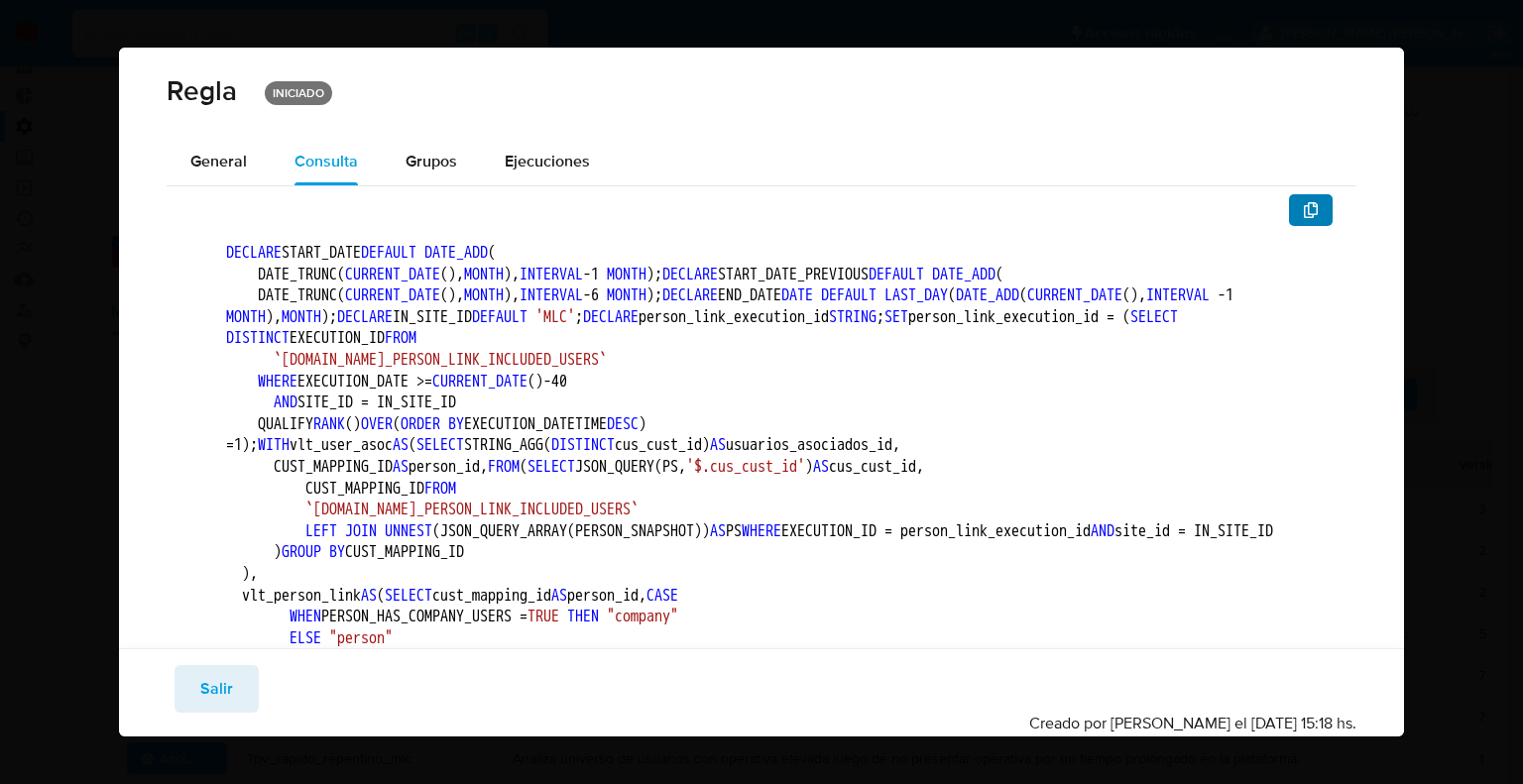 click 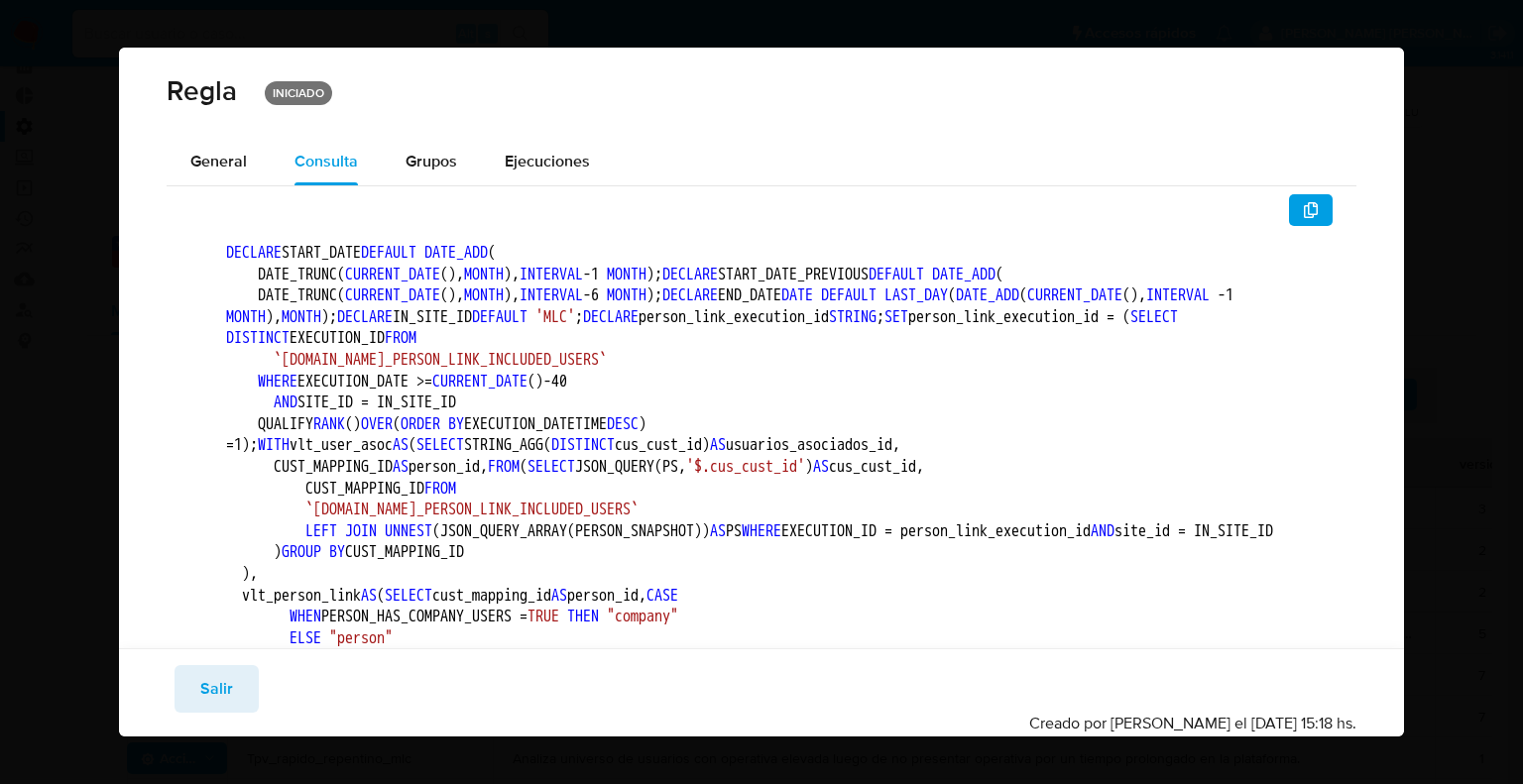 click on "Regla INICIADO General Consulta Parametros Grupos Ejecuciones DECLARE
START_DATE  DEFAULT   DATE_ADD (
DATE_TRUNC( CURRENT_DATE (),  MONTH ),
INTERVAL  -  1   MONTH
);
DECLARE
START_DATE_PREVIOUS  DEFAULT   DATE_ADD (
DATE_TRUNC( CURRENT_DATE (),  MONTH ),
INTERVAL  -  6   MONTH
);
DECLARE
END_DATE  DATE   DEFAULT   LAST_DAY ( DATE_ADD ( CURRENT_DATE (),  INTERVAL   -1   MONTH ),  MONTH );
DECLARE
IN_SITE_ID  DEFAULT   'MLC' ;
DECLARE
person_link_execution_id  STRING ;
SET
person_link_execution_id = (
SELECT   DISTINCT
EXECUTION_ID
FROM
`meli-bi-data.WHOWNER.BT_PERSON_LINK_INCLUDED_USERS`
WHERE
EXECUTION_DATE >=  CURRENT_DATE ()  -40
AND  SITE_ID = IN_SITE_ID
QUALIFY
RANK ()  OVER  (
ORDER   BY
EXECUTION_DATETIME  DESC
) =  1
);
WITH
vlt_user_asoc  AS  (
SELECT
STRING_AGG( DISTINCT  cus_cust_id)  AS  usuarios_asociados_id,
CUST_MAPPING_ID  AS FROM )" at bounding box center (762, 392) 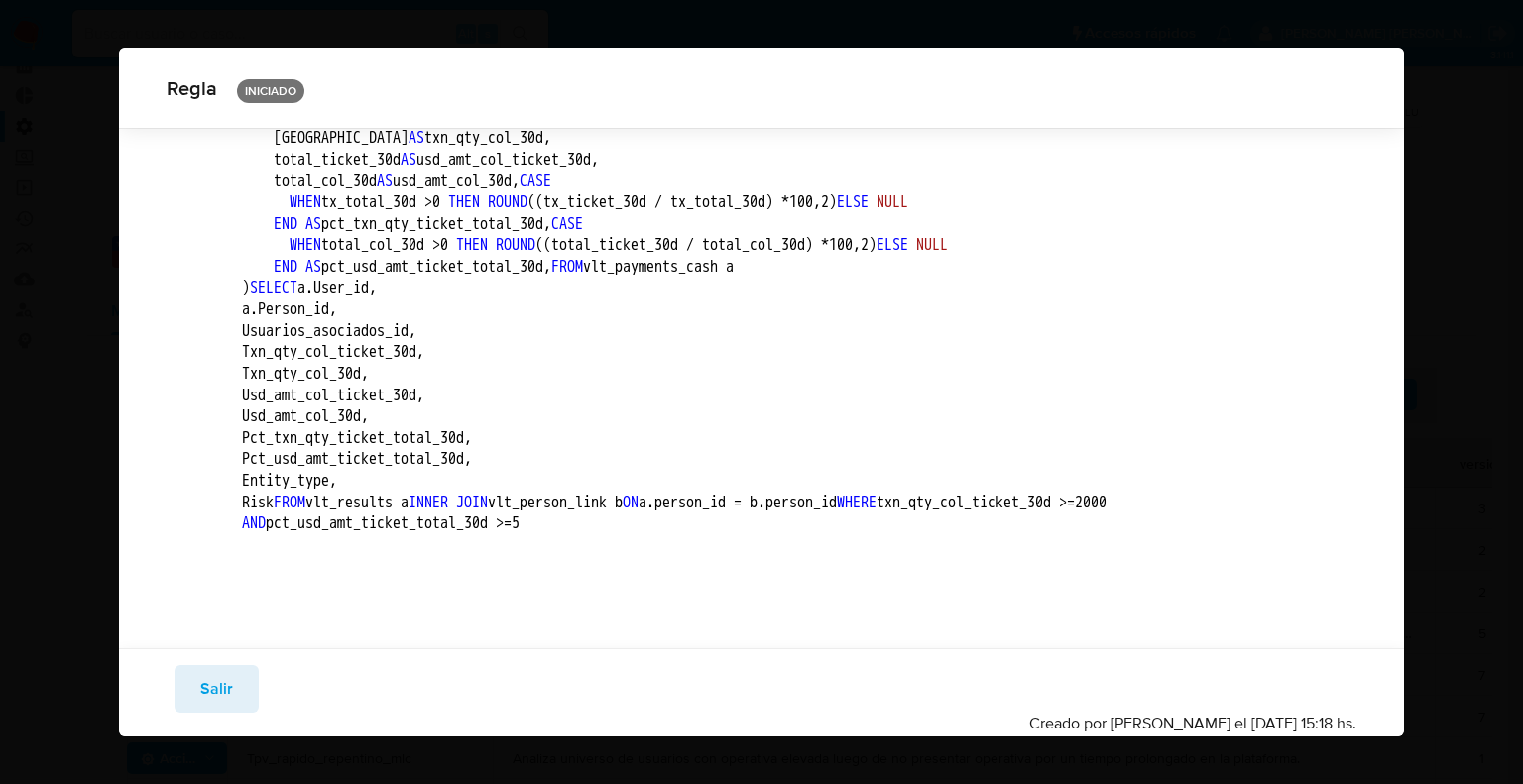 scroll, scrollTop: 2370, scrollLeft: 0, axis: vertical 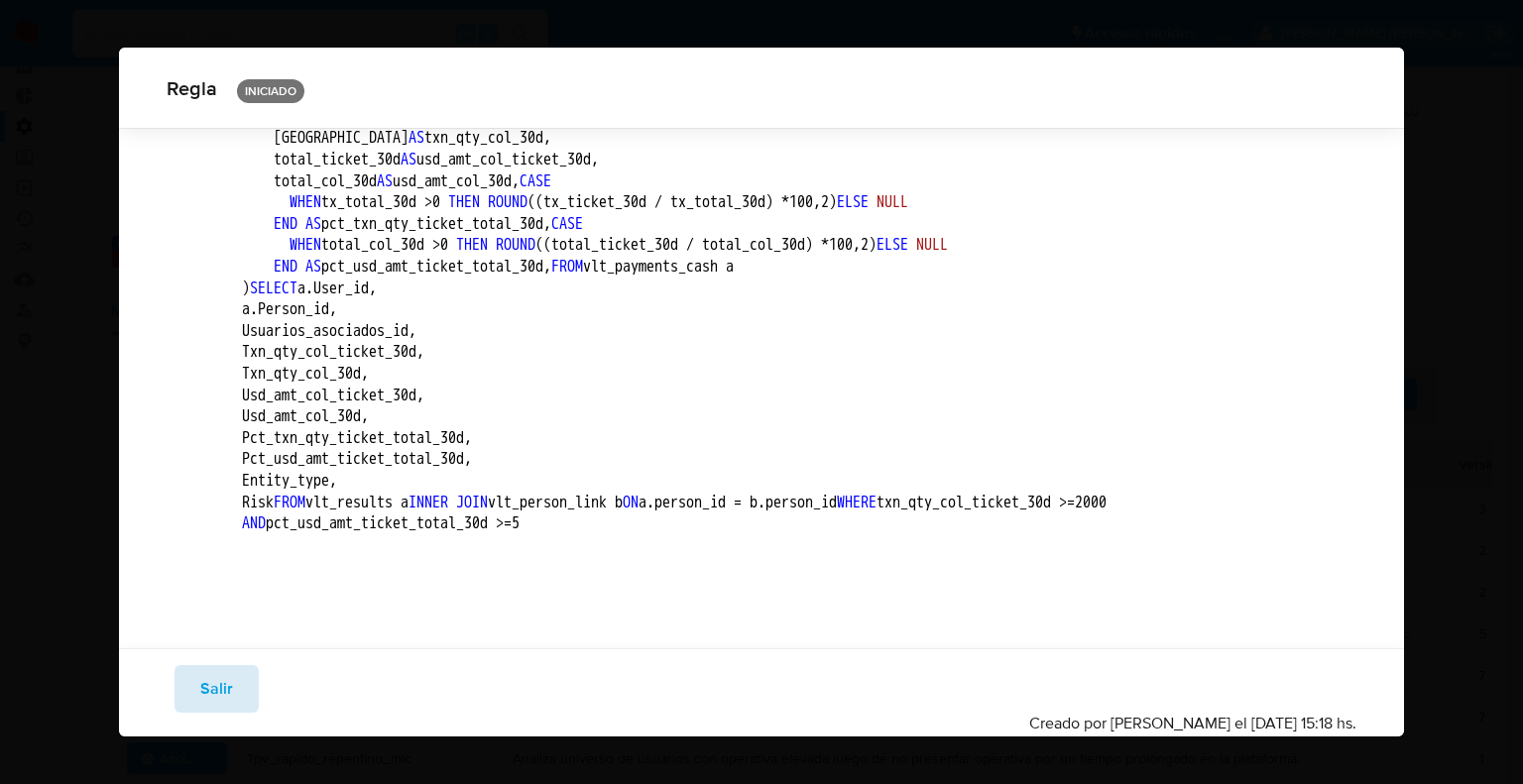 click on "Salir" at bounding box center [216, 689] 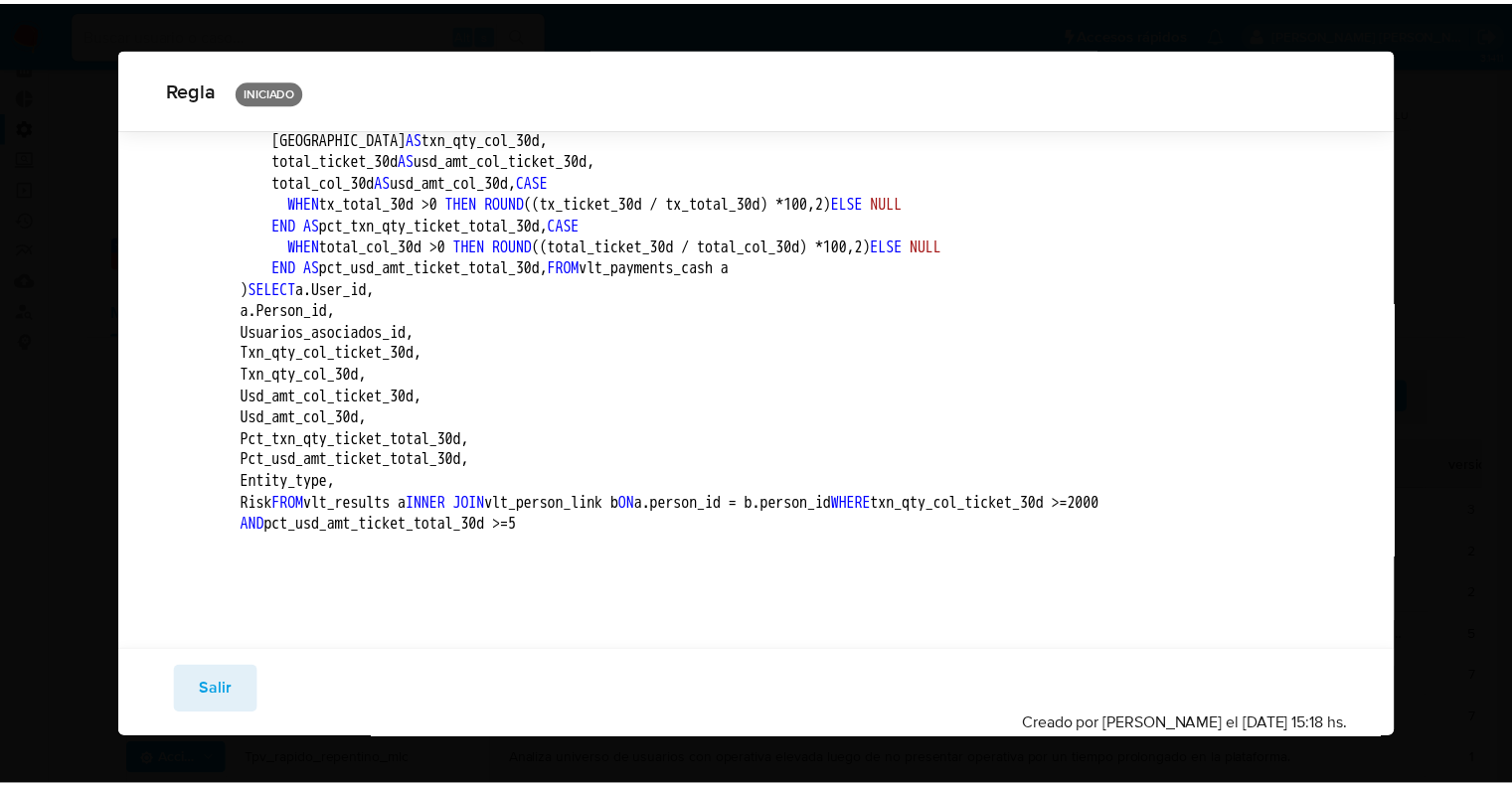 scroll, scrollTop: 0, scrollLeft: 0, axis: both 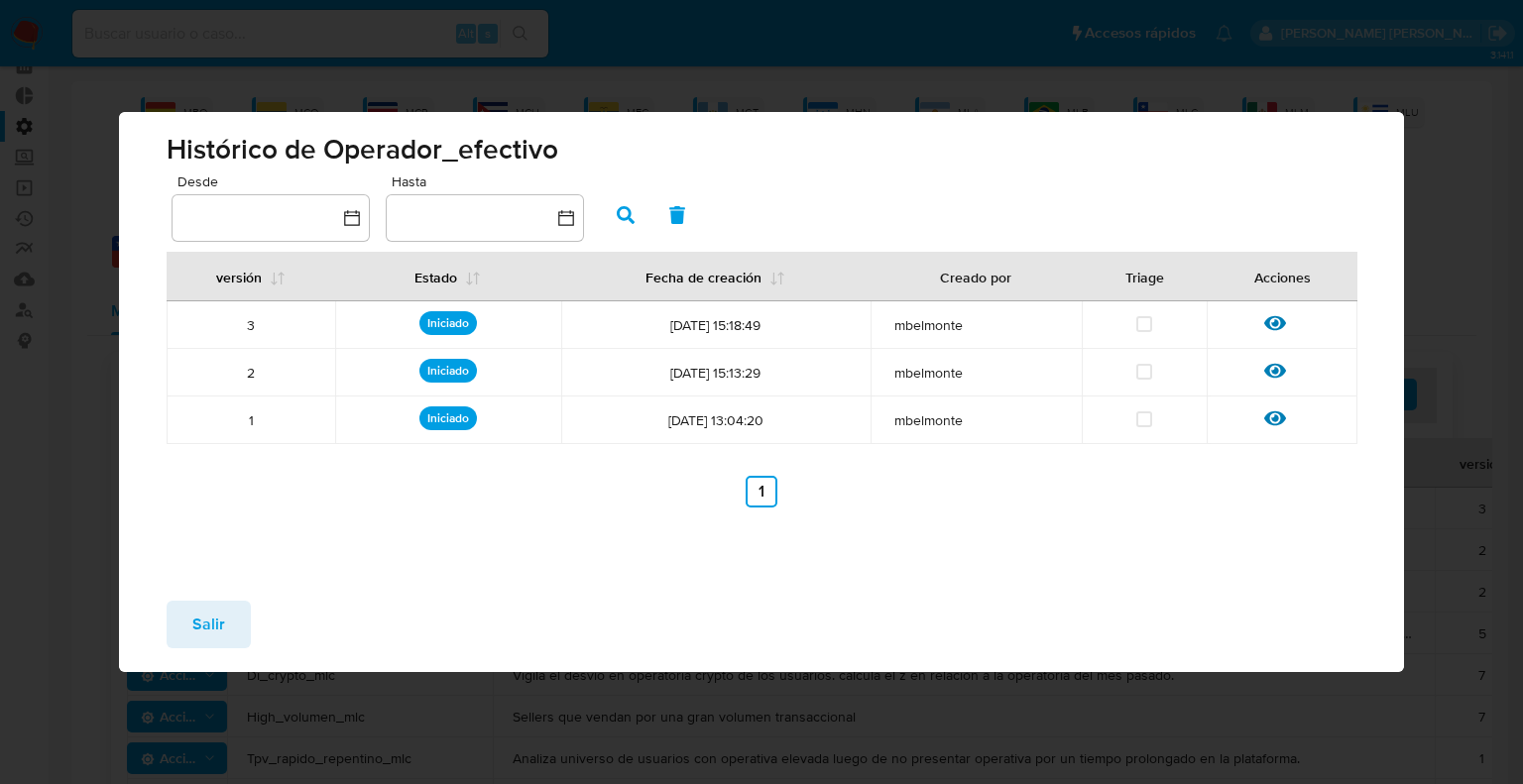 click on "Histórico de Operador_efectivo Desde Hasta versión Estado Fecha de creación Creado por Triage Acciones 3 Iniciado 03/10/2024 15:18:49 mbelmonte Ver regla   2 Iniciado 03/10/2024 15:13:29 mbelmonte Ver regla   1 Iniciado 14/06/2024 13:04:20 mbelmonte Ver regla   Anterior 1 Siguiente Salir" at bounding box center (762, 392) 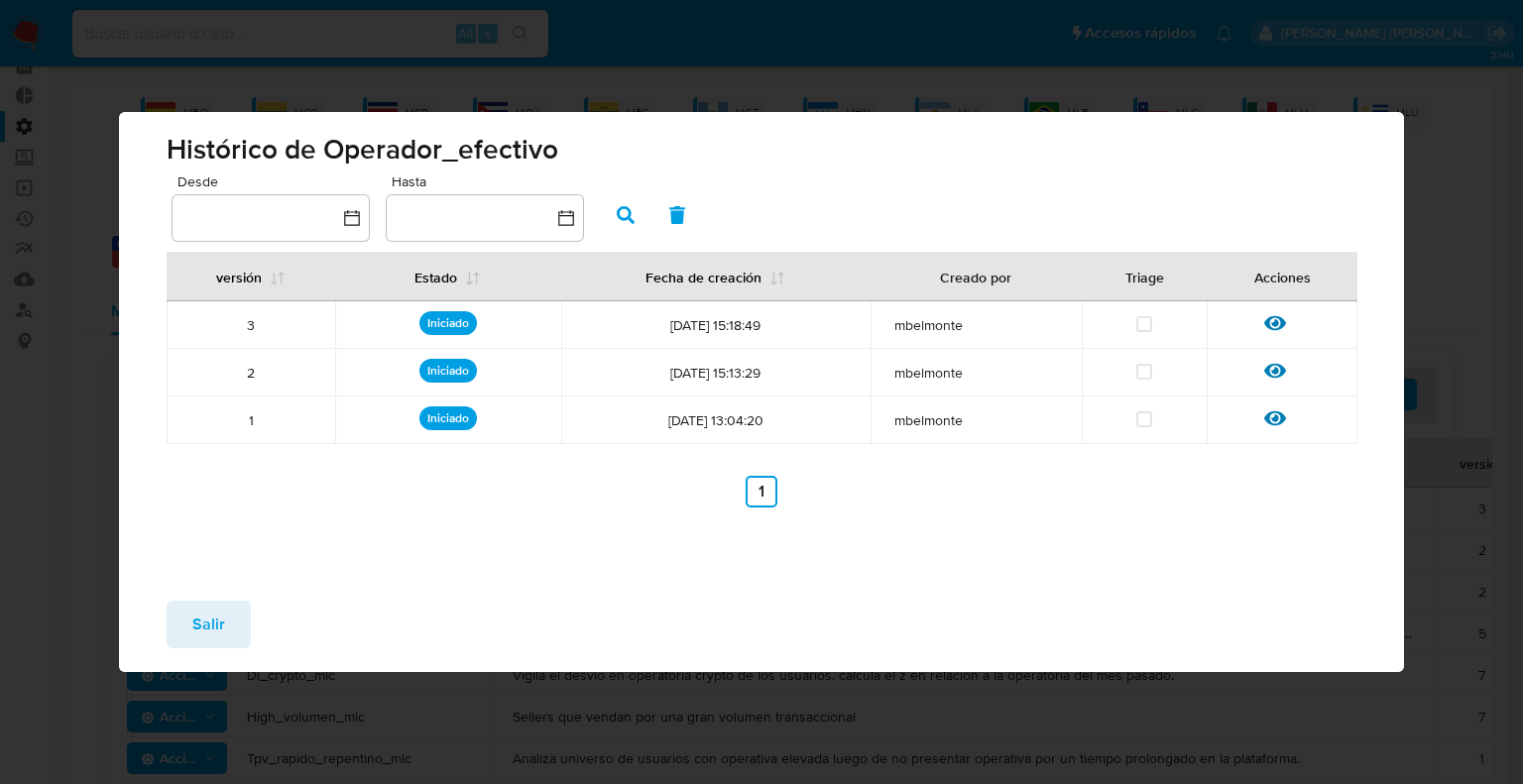 click on "Salir" at bounding box center [208, 624] 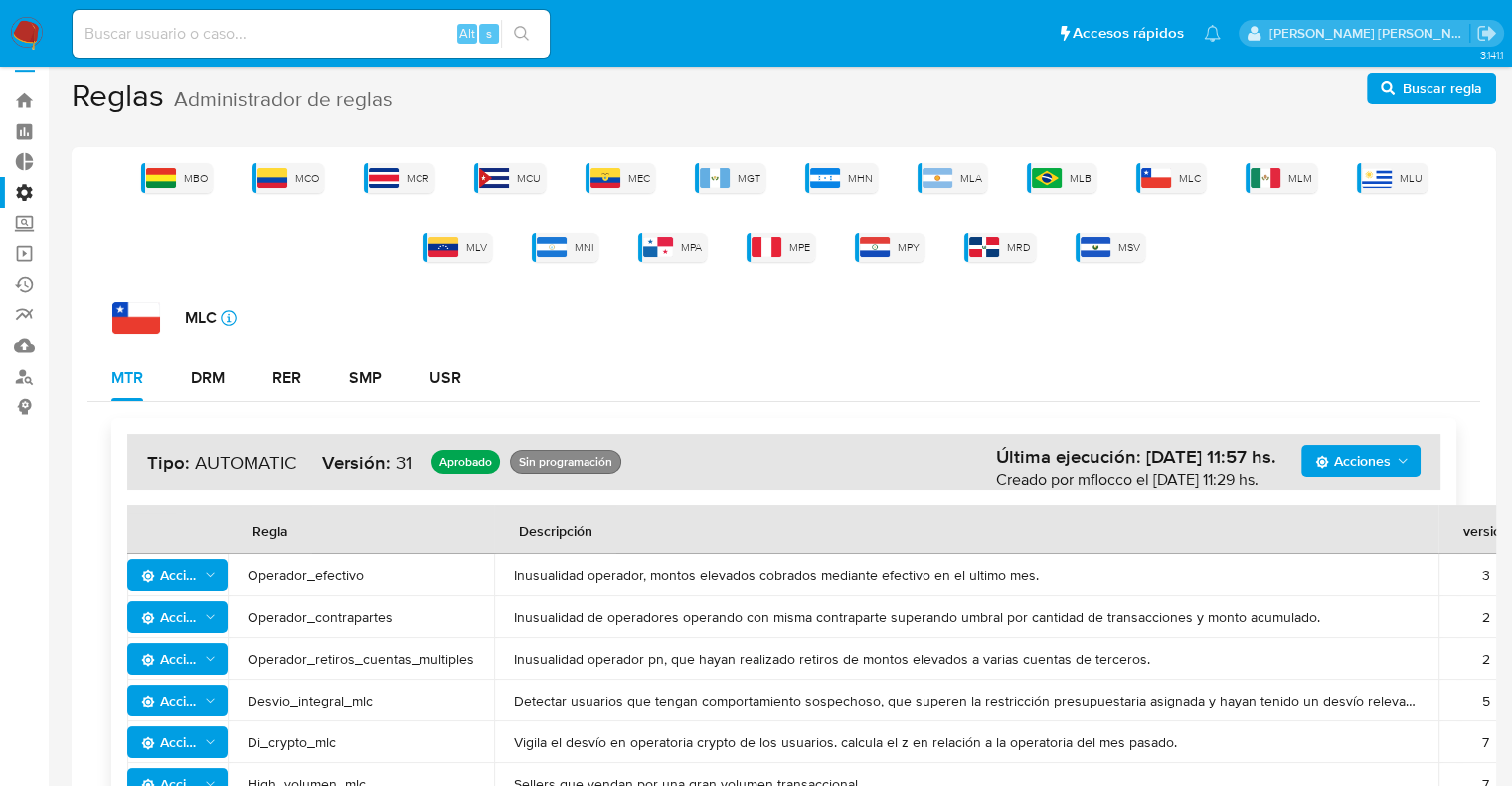 scroll, scrollTop: 0, scrollLeft: 0, axis: both 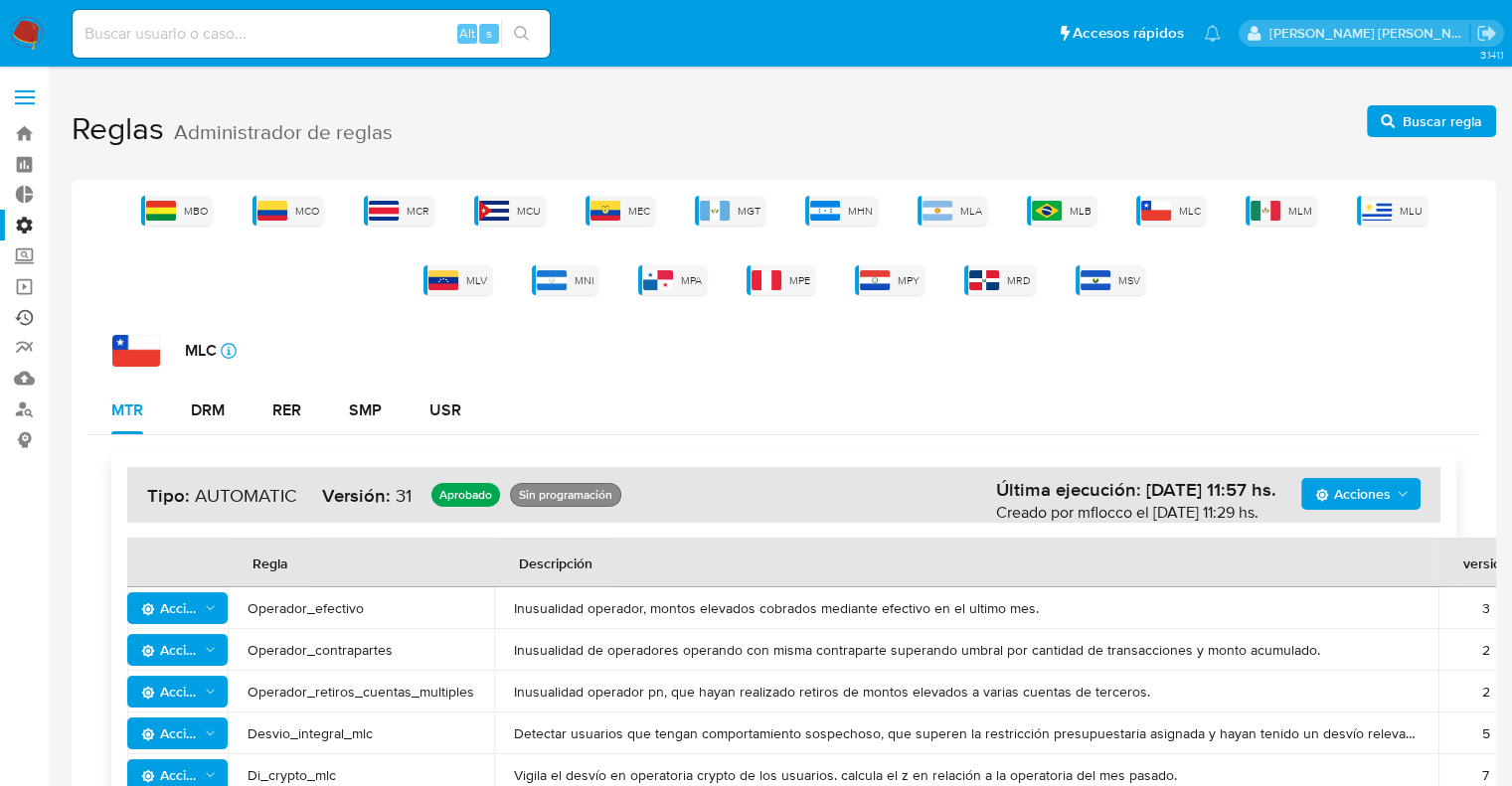 click on "Ejecuciones automáticas" at bounding box center [118, 317] 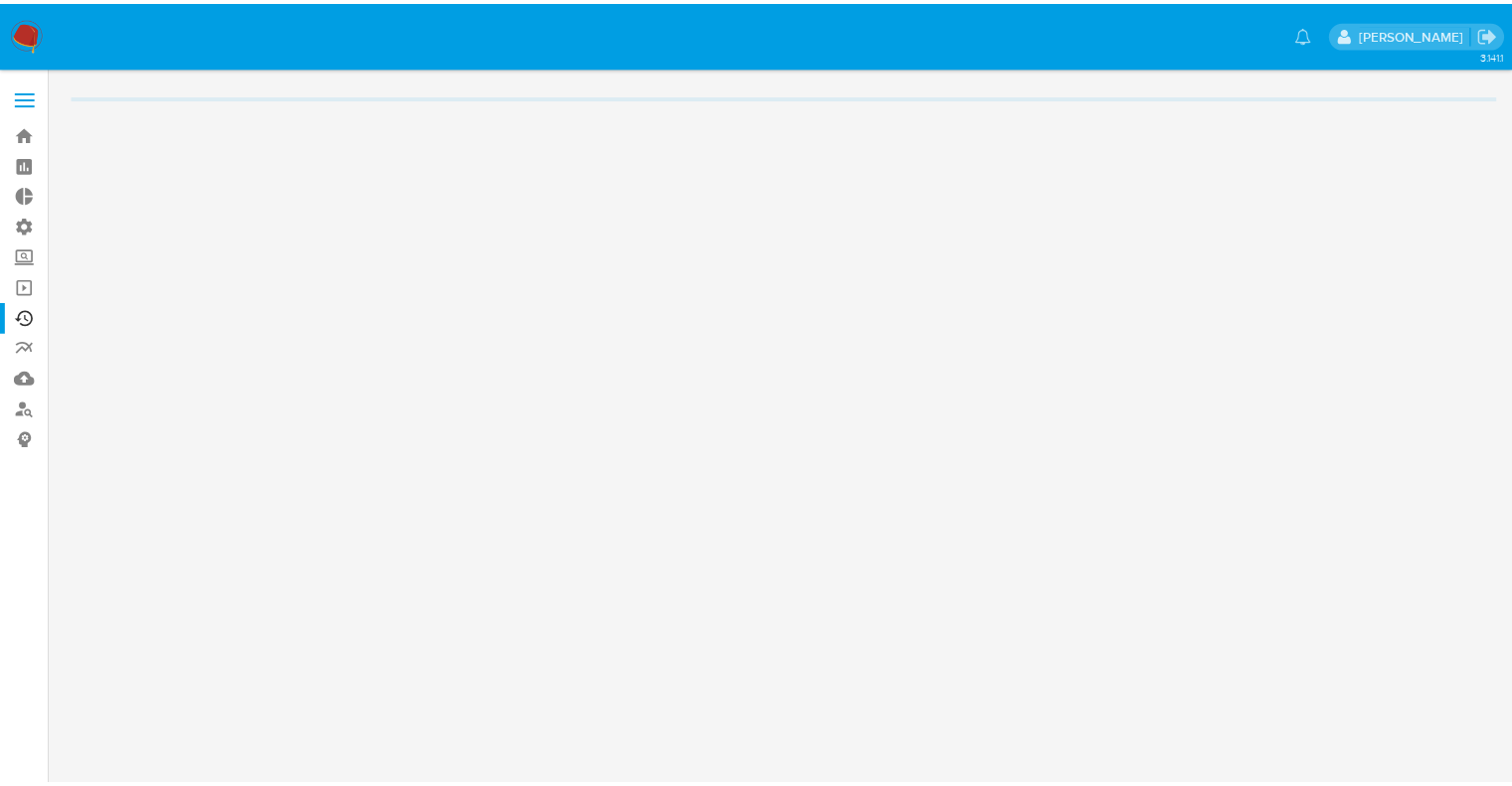scroll, scrollTop: 0, scrollLeft: 0, axis: both 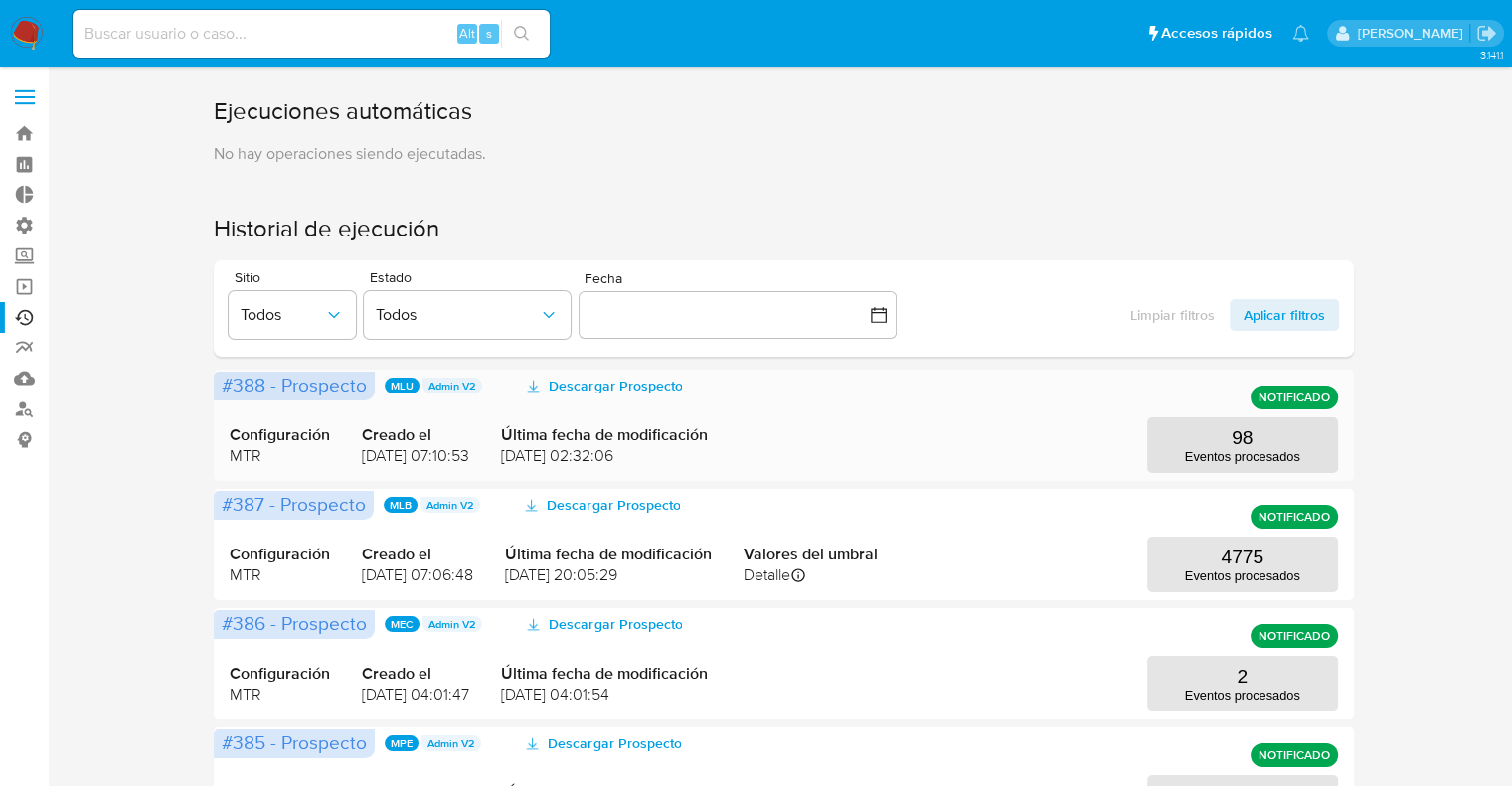click on "[DATE] 02:32:06" at bounding box center [604, 456] 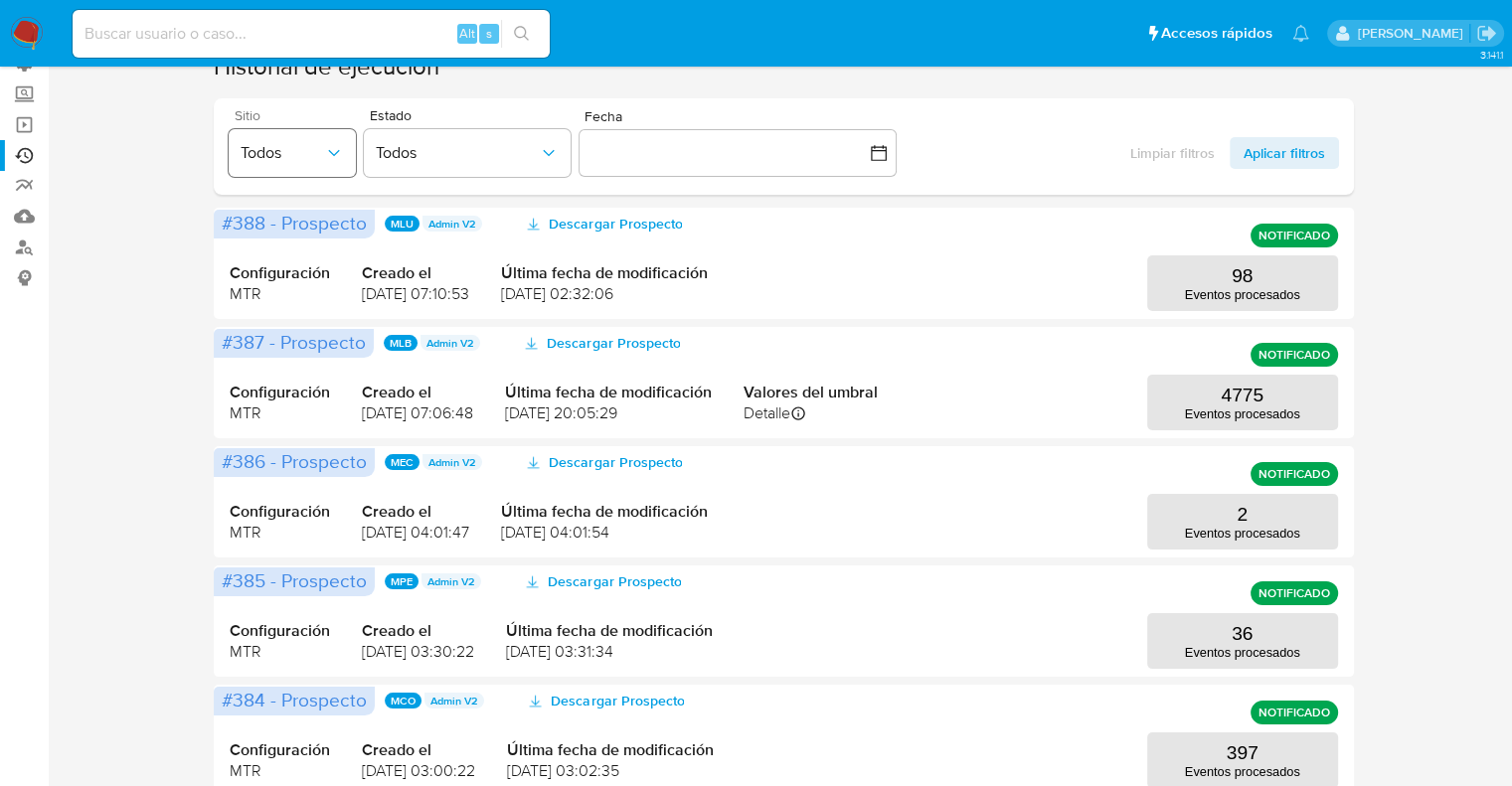 scroll, scrollTop: 0, scrollLeft: 0, axis: both 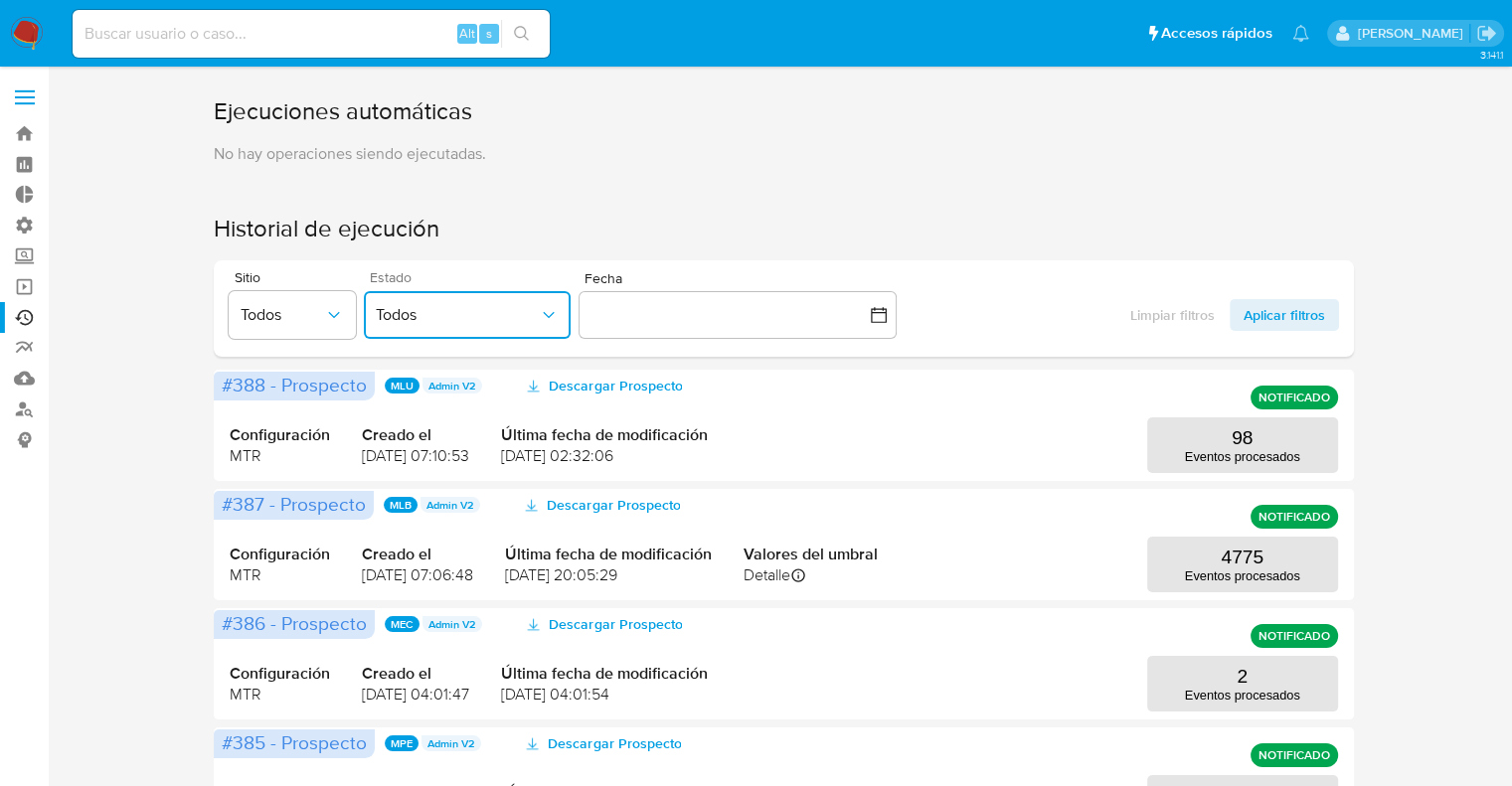 click on "Todos" at bounding box center [457, 315] 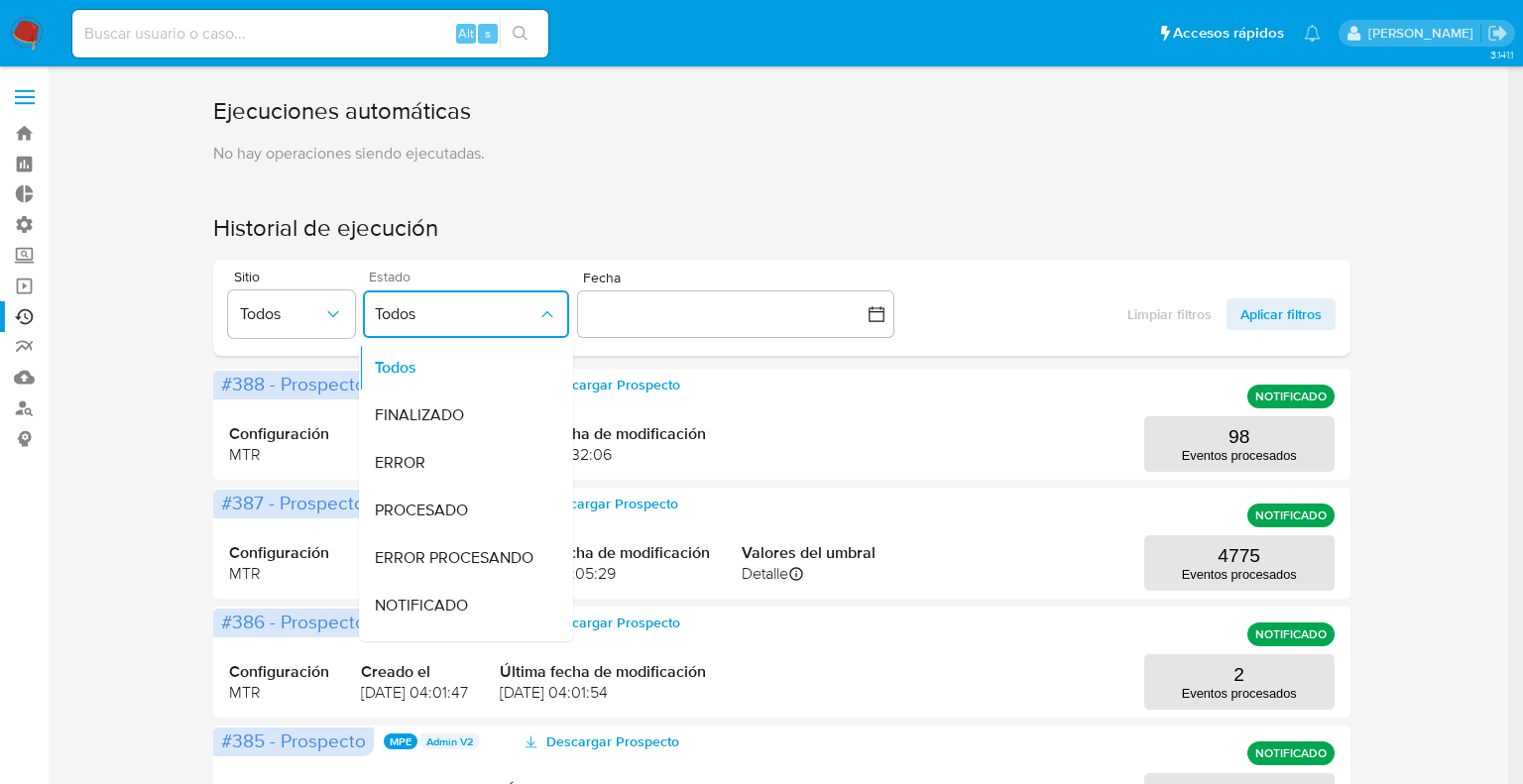 click on "Todos" at bounding box center (456, 314) 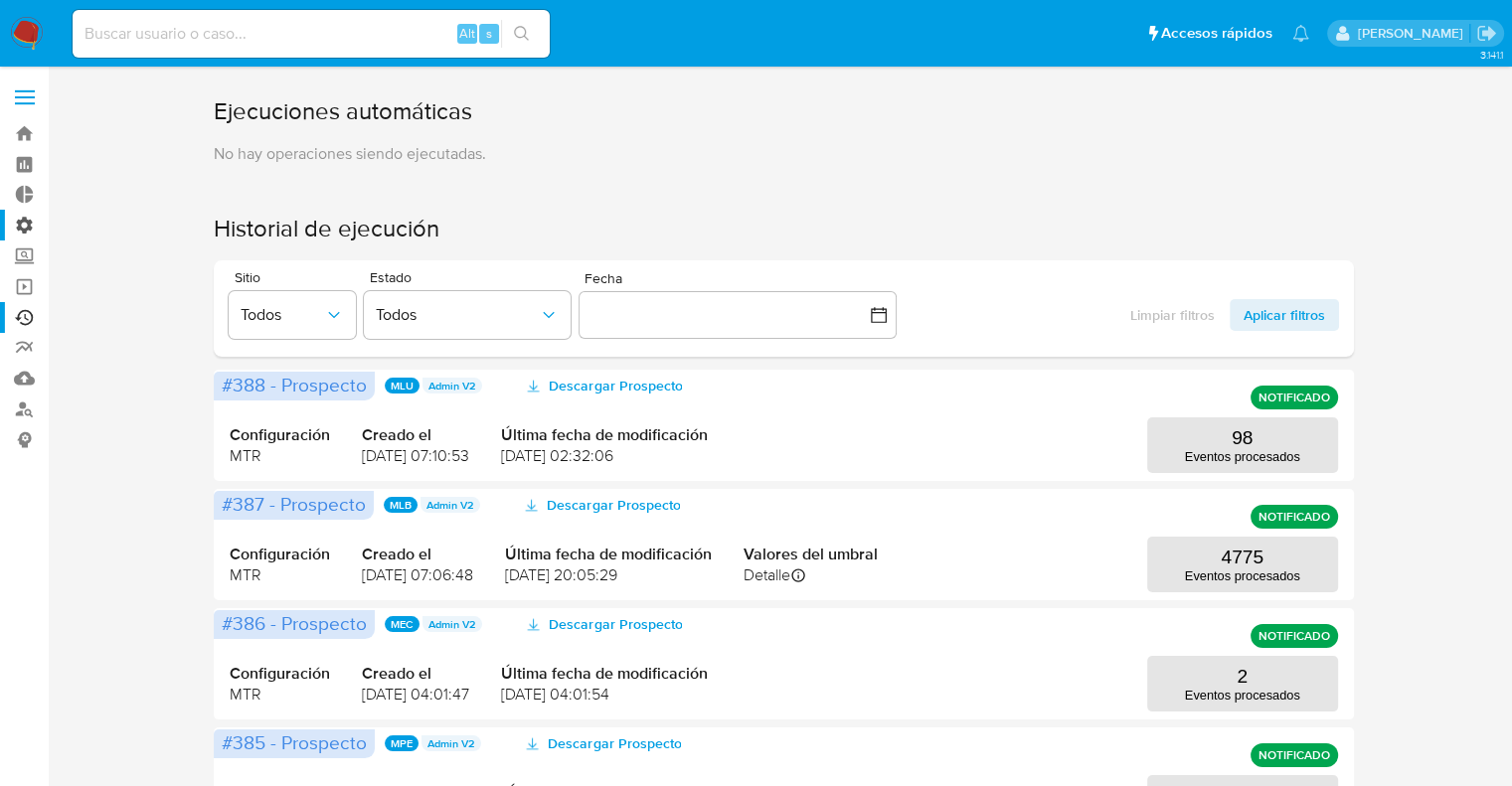 click on "Administración" at bounding box center (118, 225) 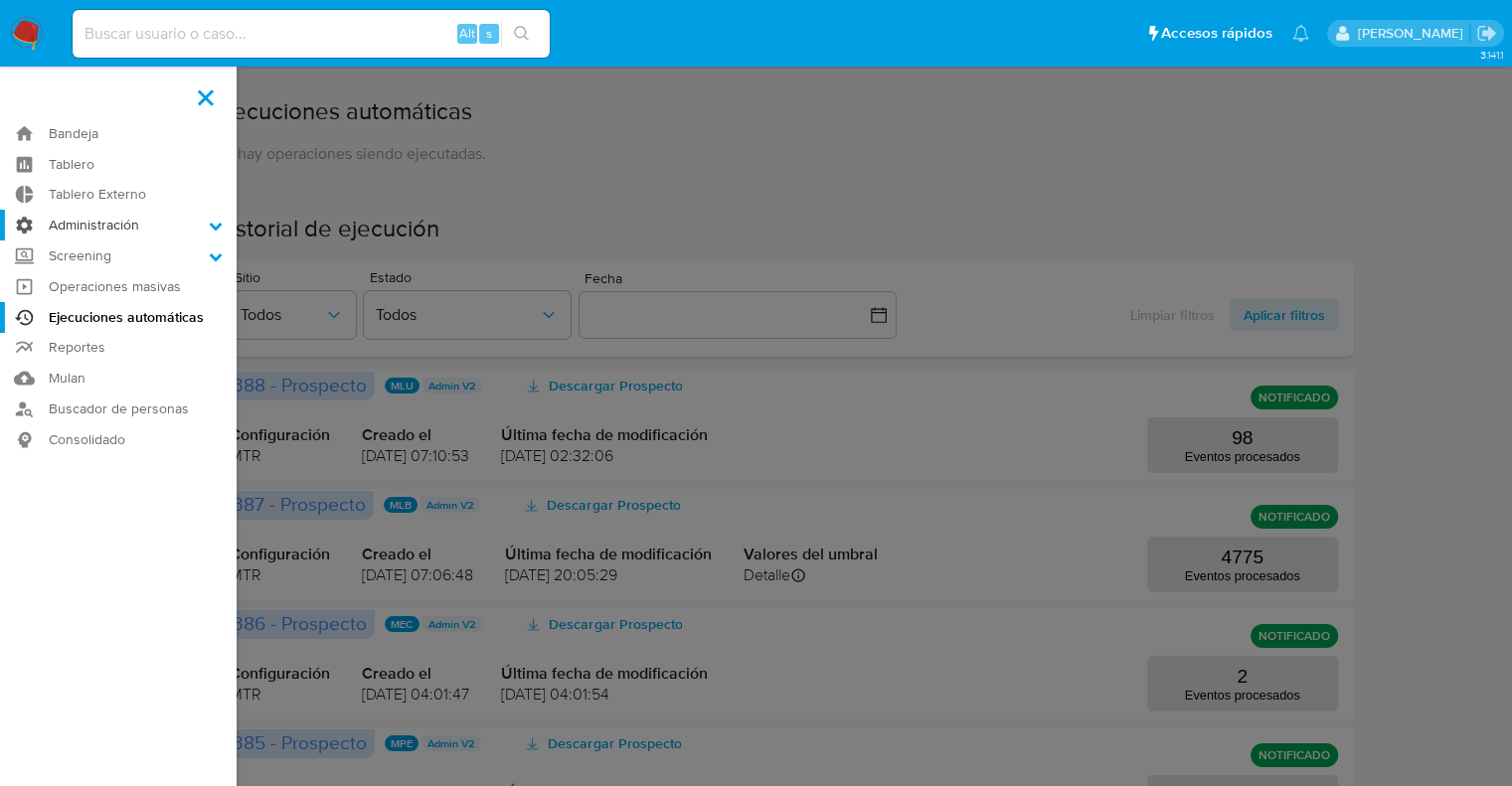 click on "Administración" at bounding box center (0, 0) 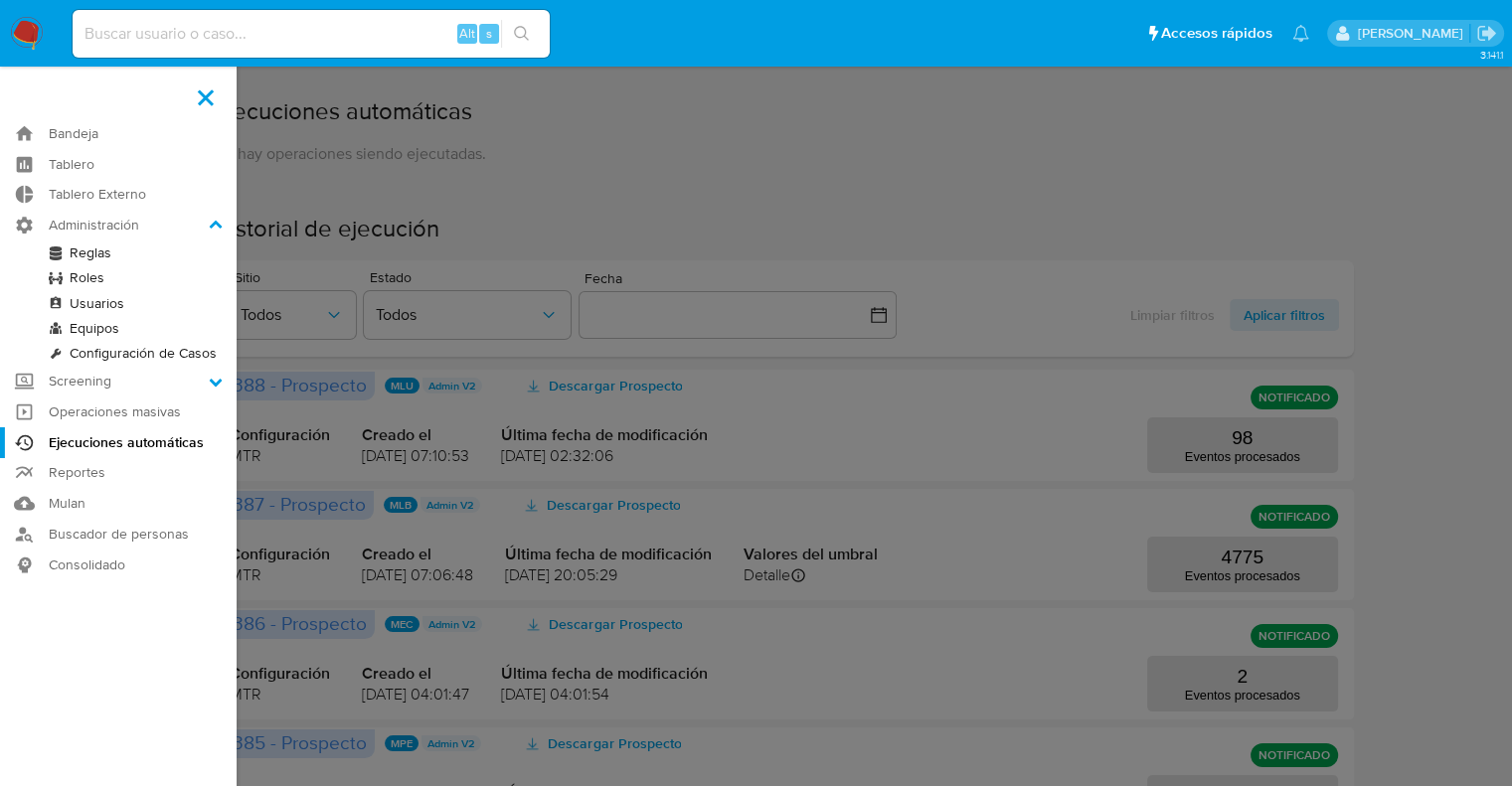 drag, startPoint x: 740, startPoint y: 134, endPoint x: 752, endPoint y: 130, distance: 12.649111 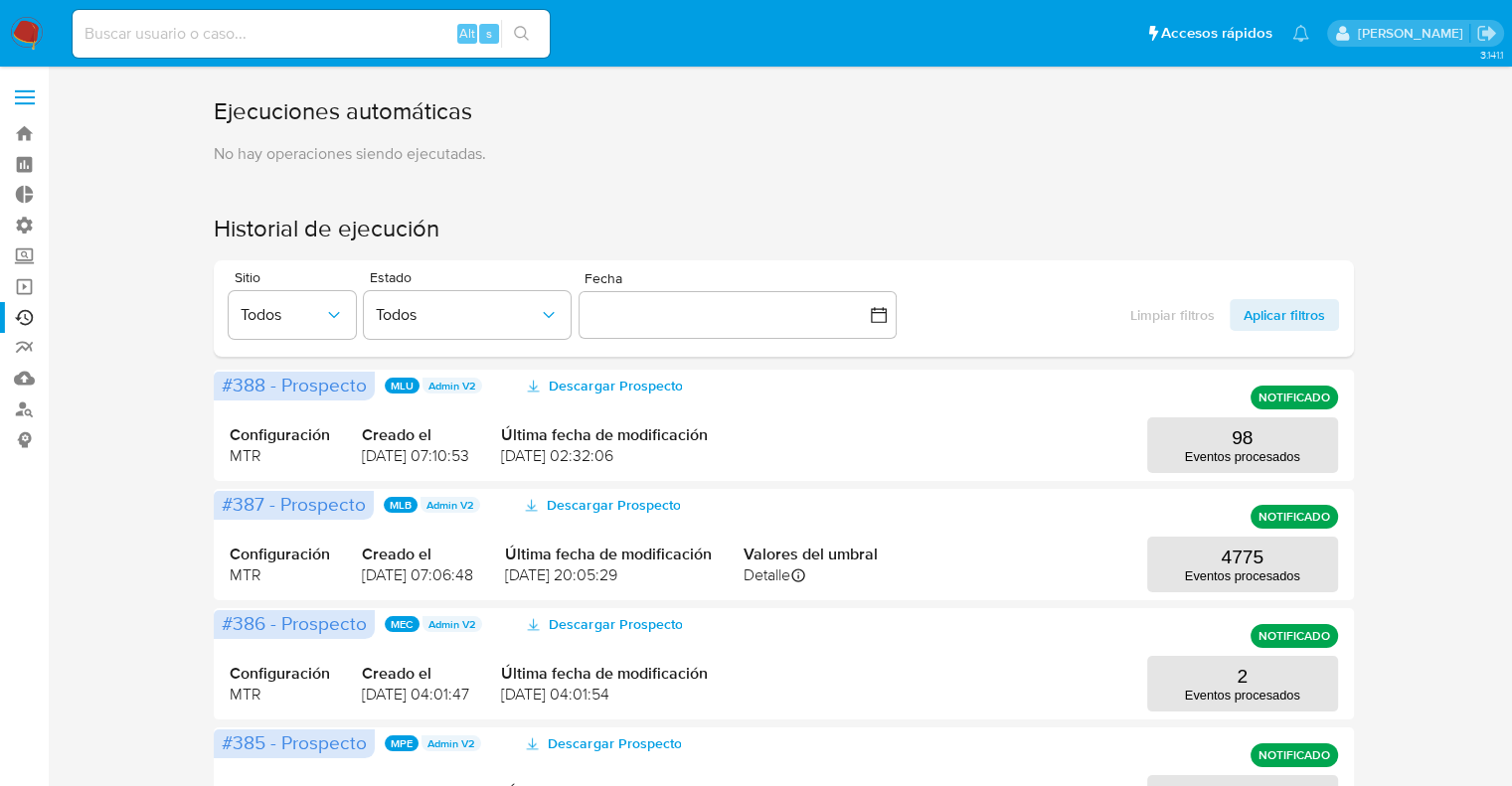 click on "Ejecuciones automáticas No hay operaciones siendo ejecutadas. Historial de ejecución Sitio Todos Estado Todos Fecha inputDatePicker Limpiar filtros Aplicar filtros #388 - Prospecto MLU Admin V2 Descargar Prospecto NOTIFICADO Configuración MTR Creado el 08/06/2025 07:10:53 Última fecha de modificación 12/06/2025 02:32:06 98 Eventos procesados #387 - Prospecto MLB Admin V2 Descargar Prospecto NOTIFICADO Configuración MTR Creado el 08/06/2025 07:06:48 Última fecha de modificación 11/06/2025 20:05:29 Valores del umbral Detalle Valores del umbral que contaba el prospecto al ejecutarse   Umbral de Materialidad USD $70,000.00  (BRL $388.899,00) Umbral de Modelo 25% Umbral de Calidad 20% 4775 Eventos procesados #386 - Prospecto MEC Admin V2 Descargar Prospecto NOTIFICADO Configuración MTR Creado el 08/06/2025 04:01:47 Última fecha de modificación 12/06/2025 04:01:54 2 Eventos procesados #385 - Prospecto MPE Admin V2 Descargar Prospecto NOTIFICADO Configuración MTR Creado el 08/06/2025 03:30:22 36 MCO" at bounding box center [783, 857] 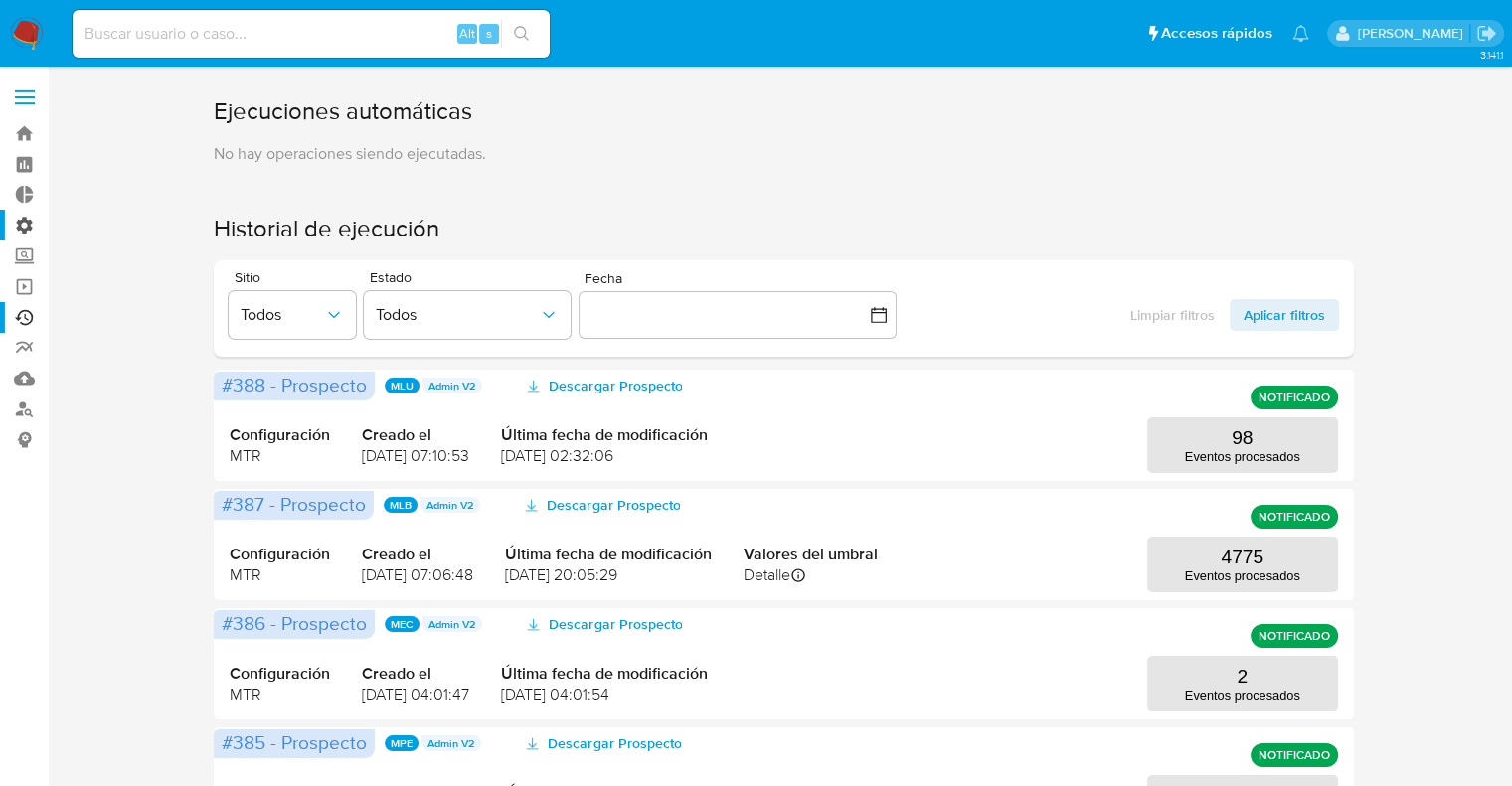 click on "Administración" at bounding box center (118, 225) 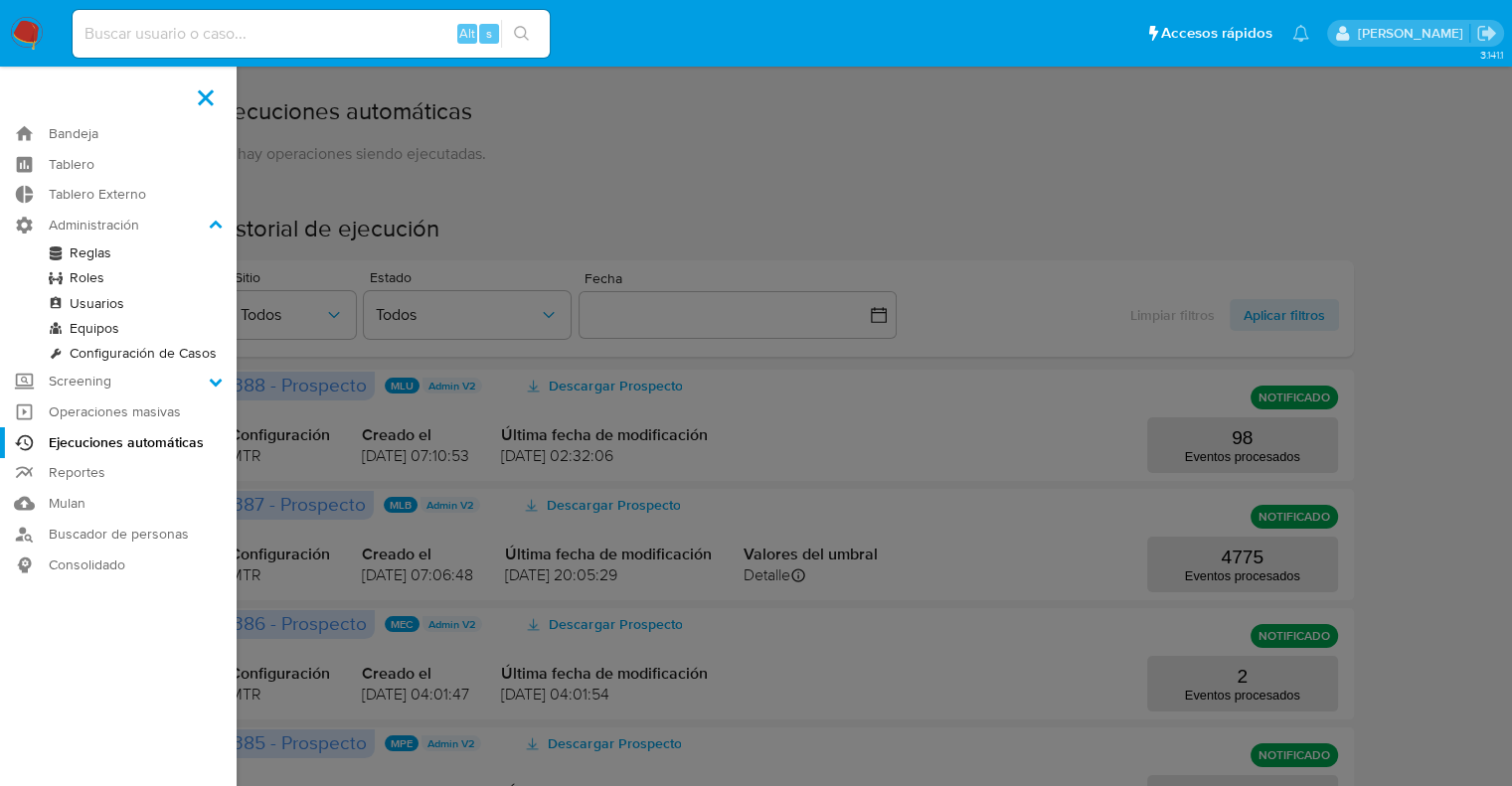 click on "Reglas" at bounding box center (118, 252) 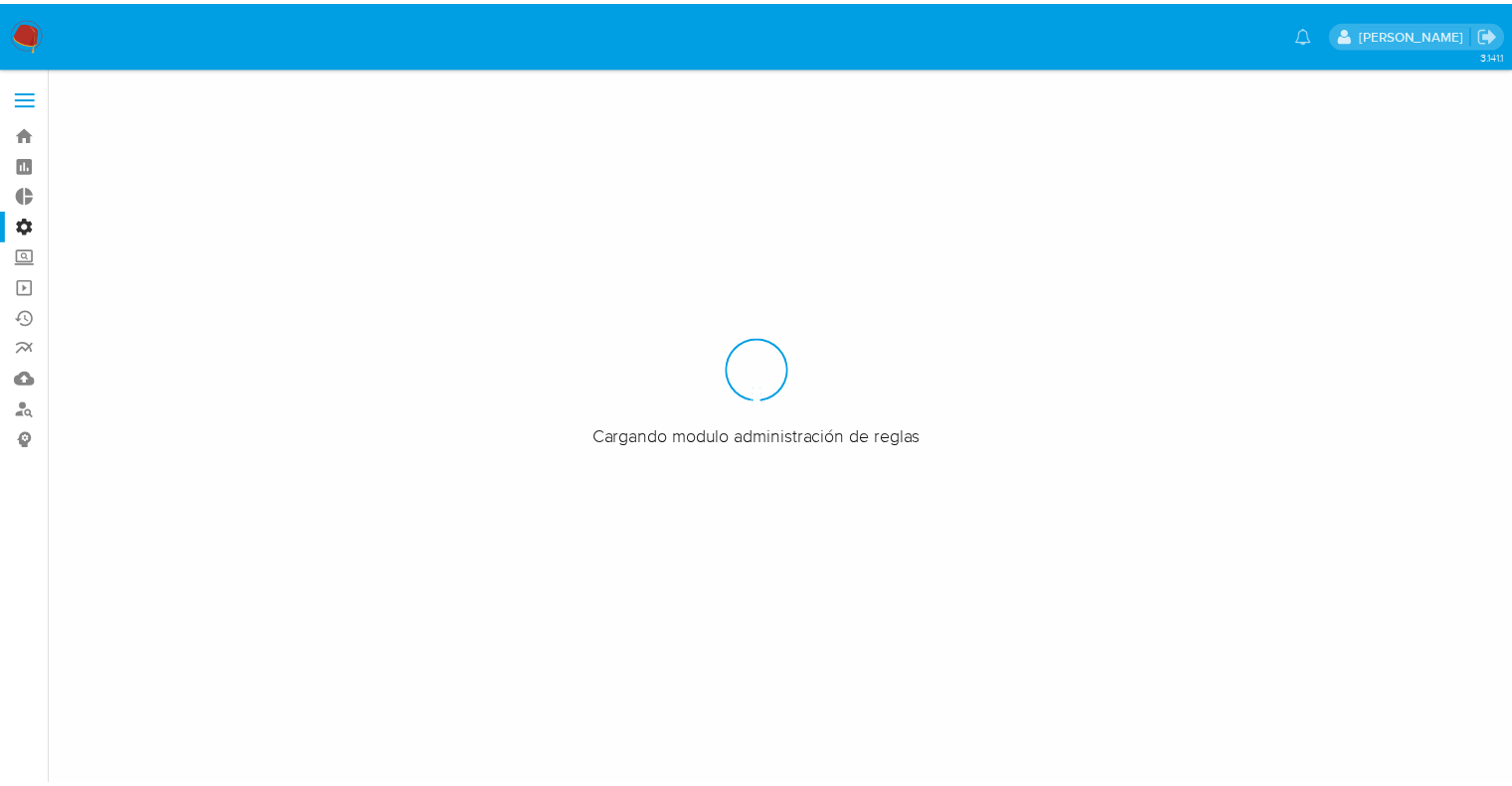 scroll, scrollTop: 0, scrollLeft: 0, axis: both 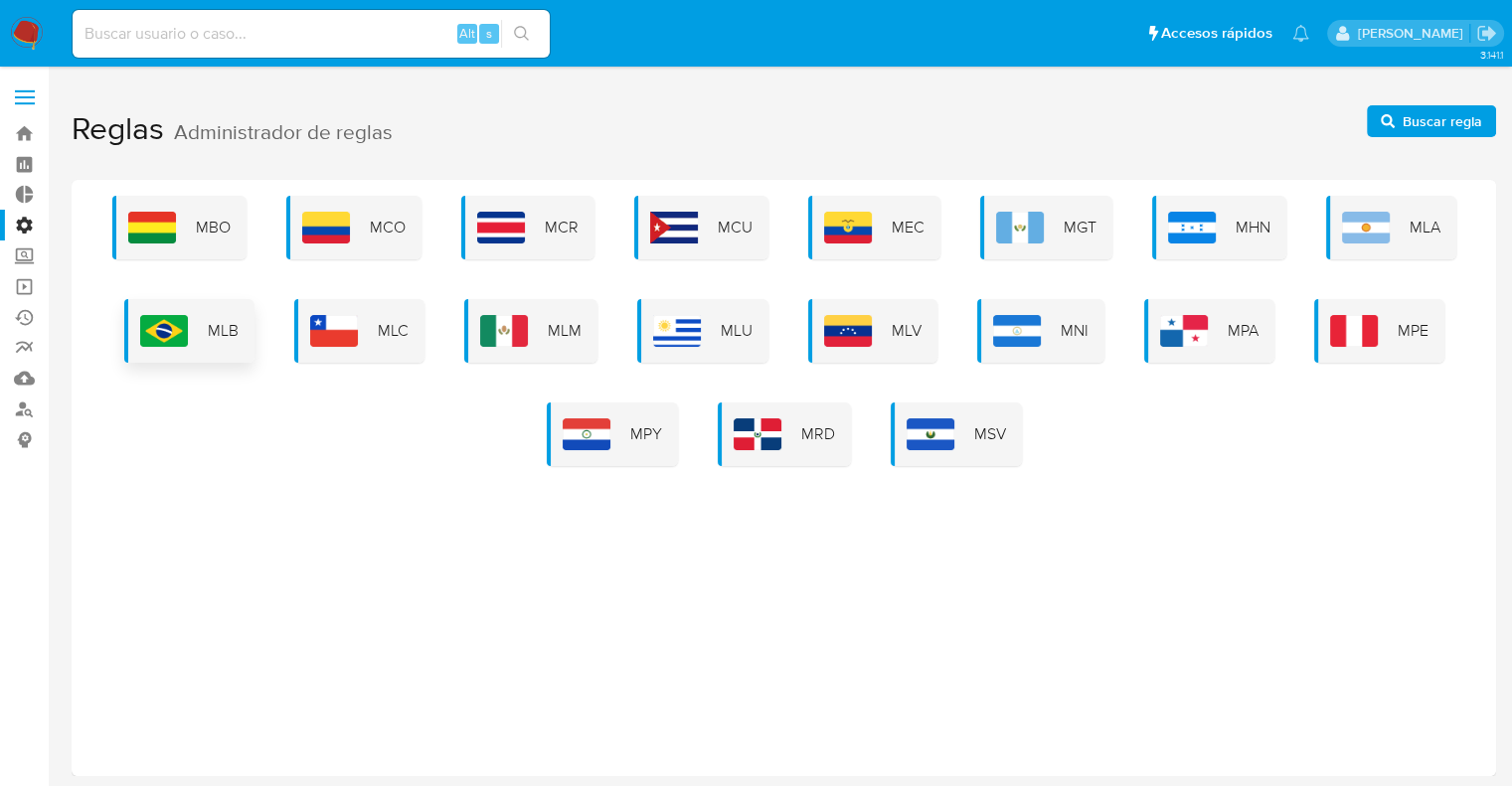 click on "MLB" at bounding box center [223, 331] 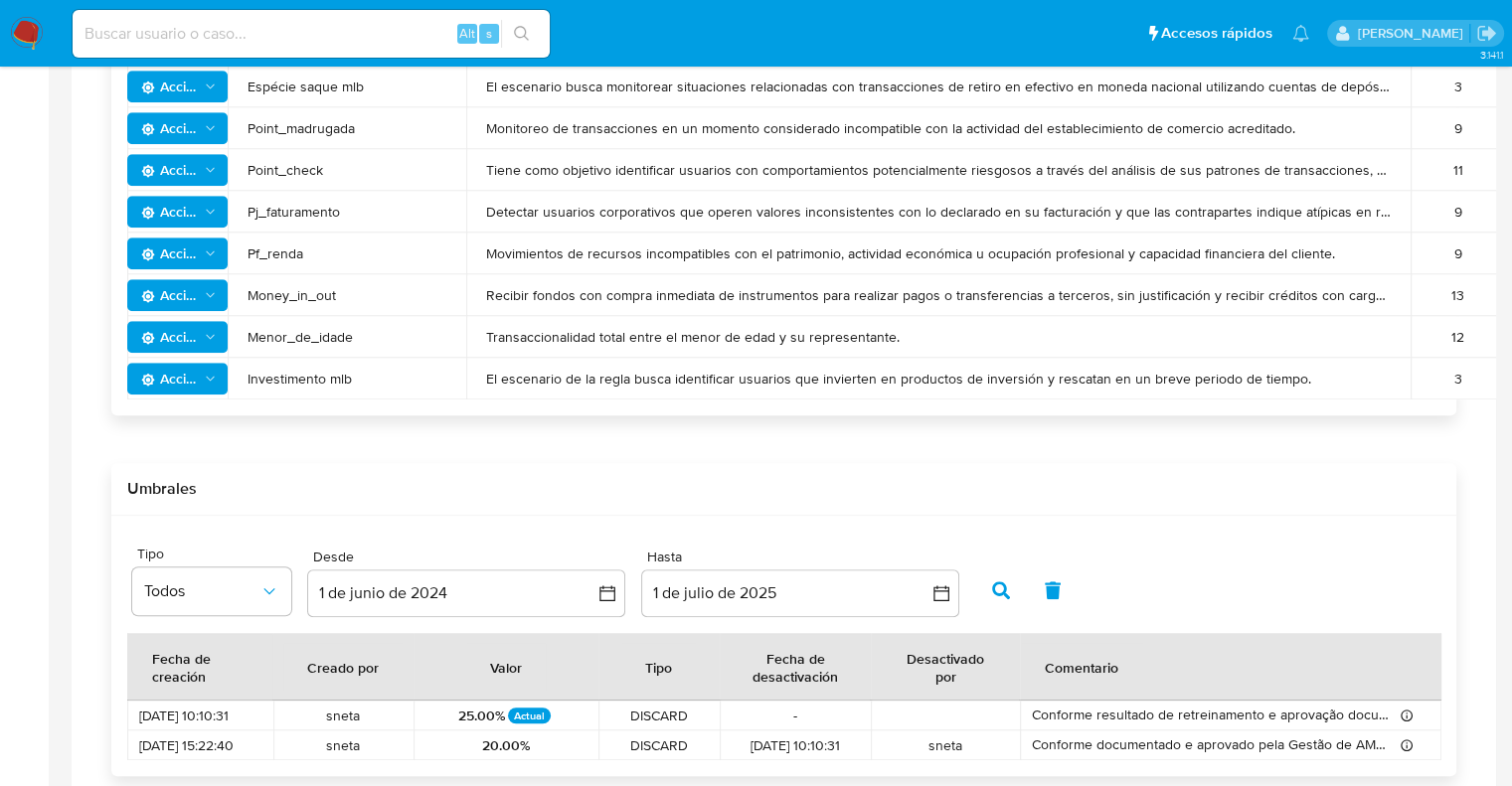 scroll, scrollTop: 1347, scrollLeft: 0, axis: vertical 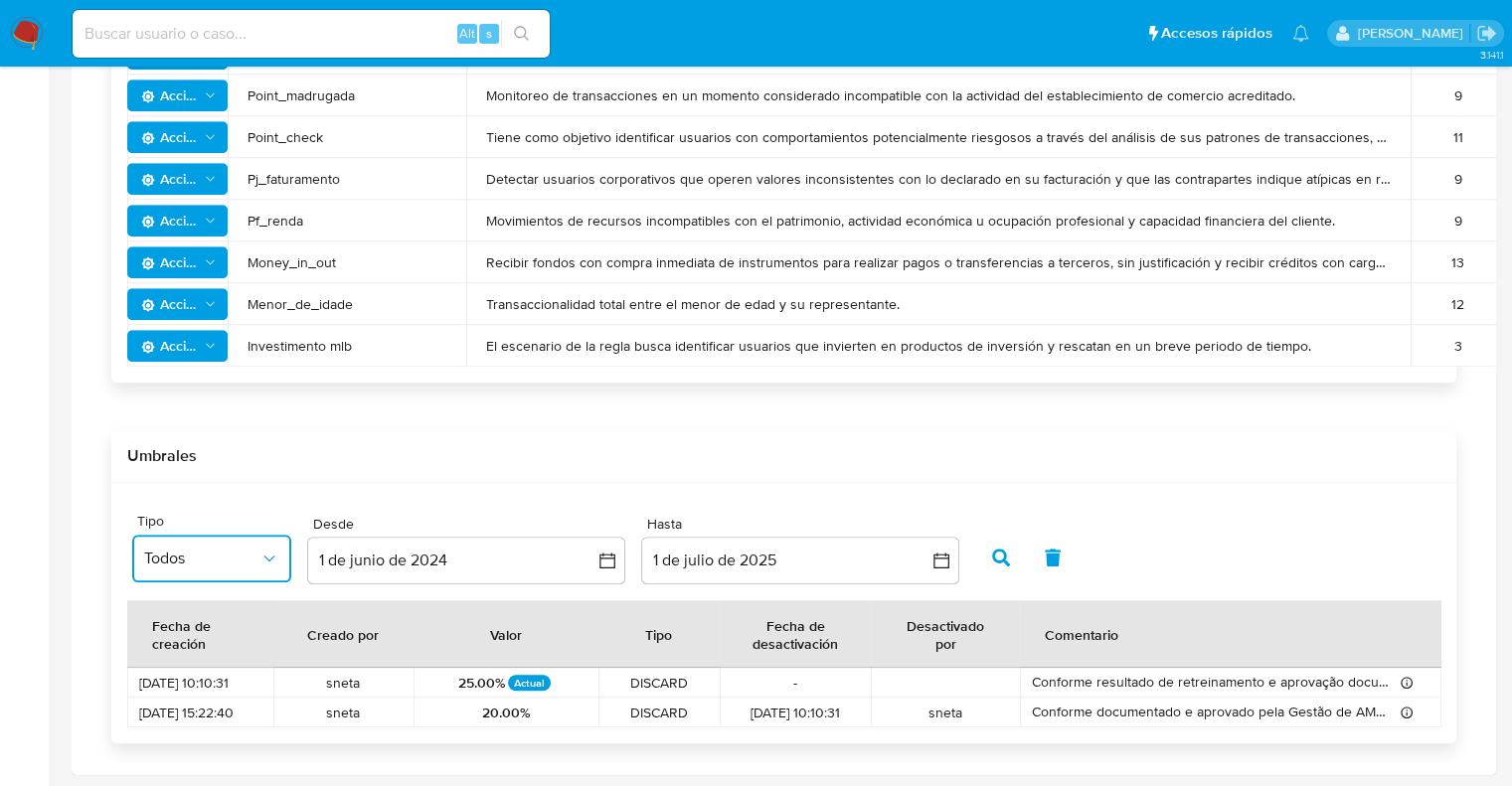 click on "Todos" at bounding box center [202, 558] 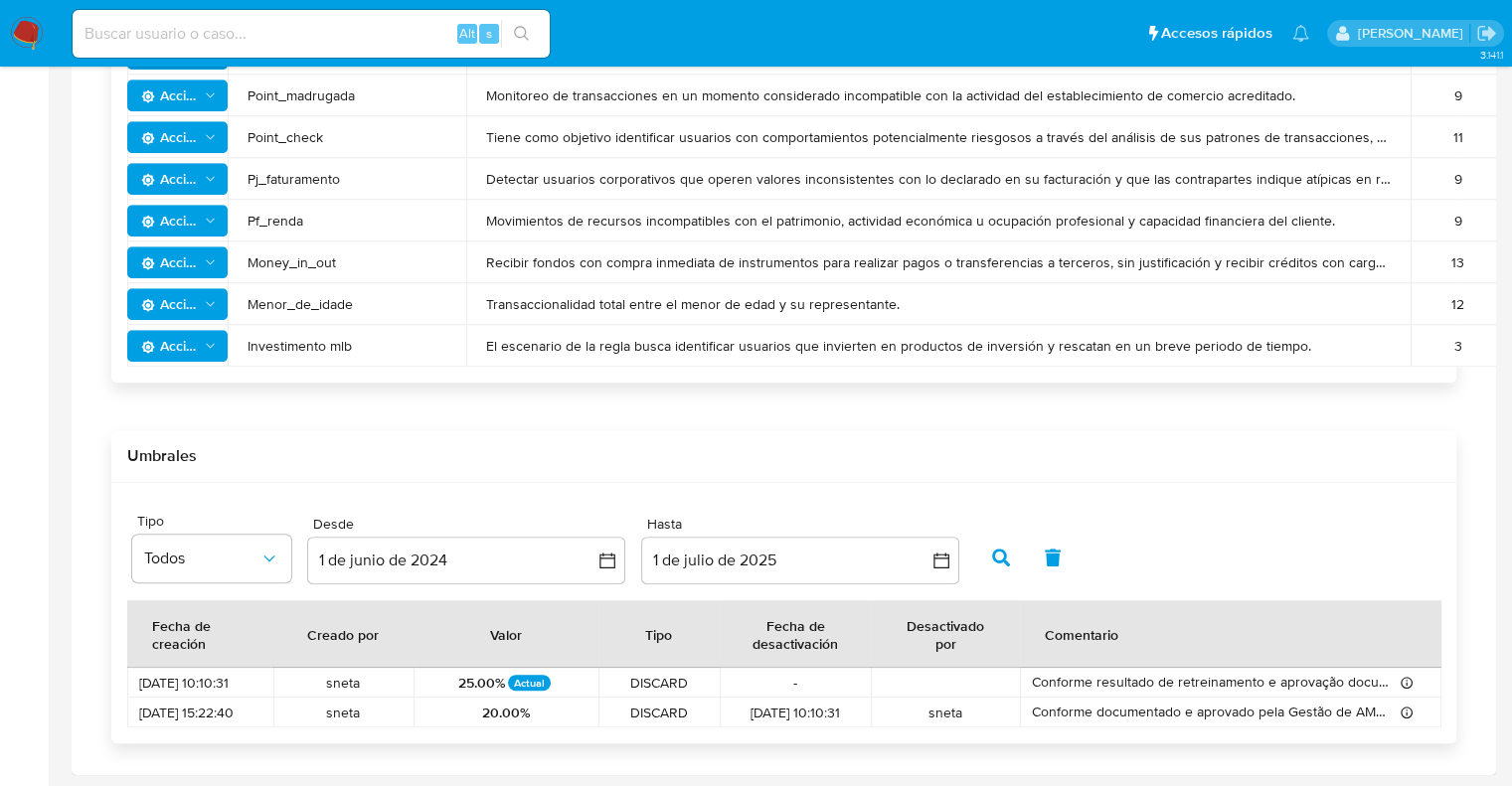 click on "Umbrales" at bounding box center [783, 456] 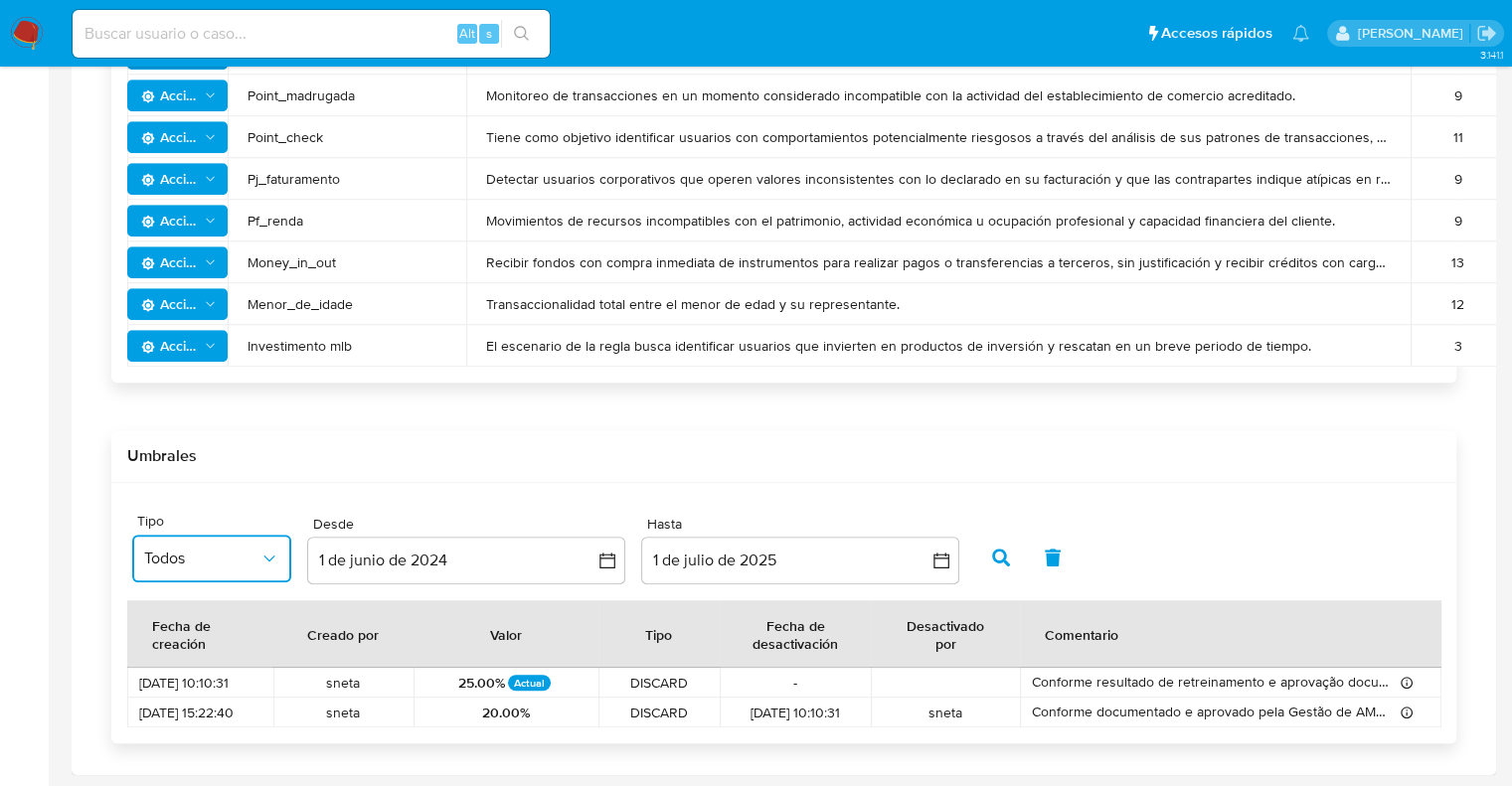 click on "Todos" at bounding box center [202, 558] 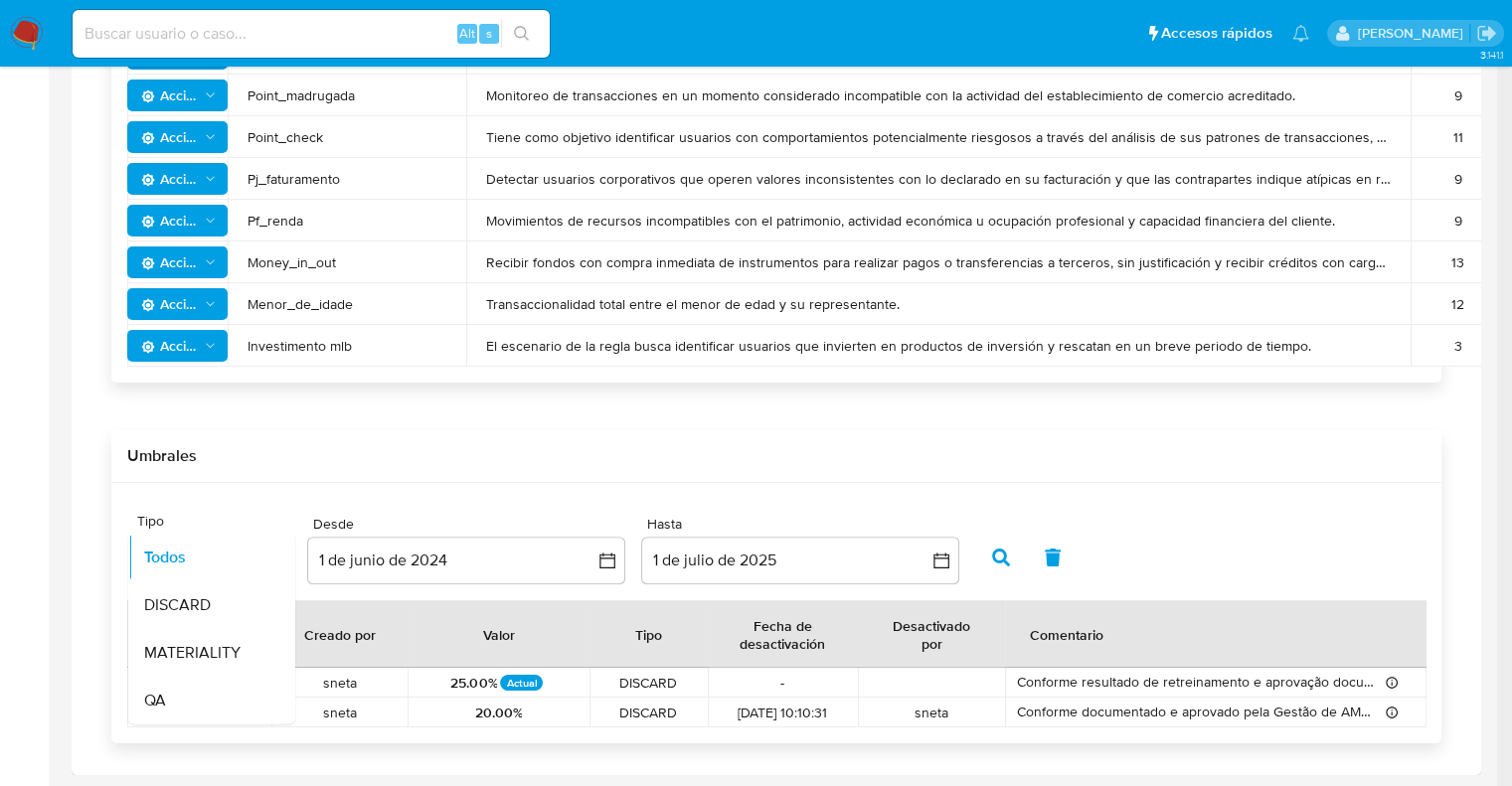 click on "Umbrales" at bounding box center [776, 456] 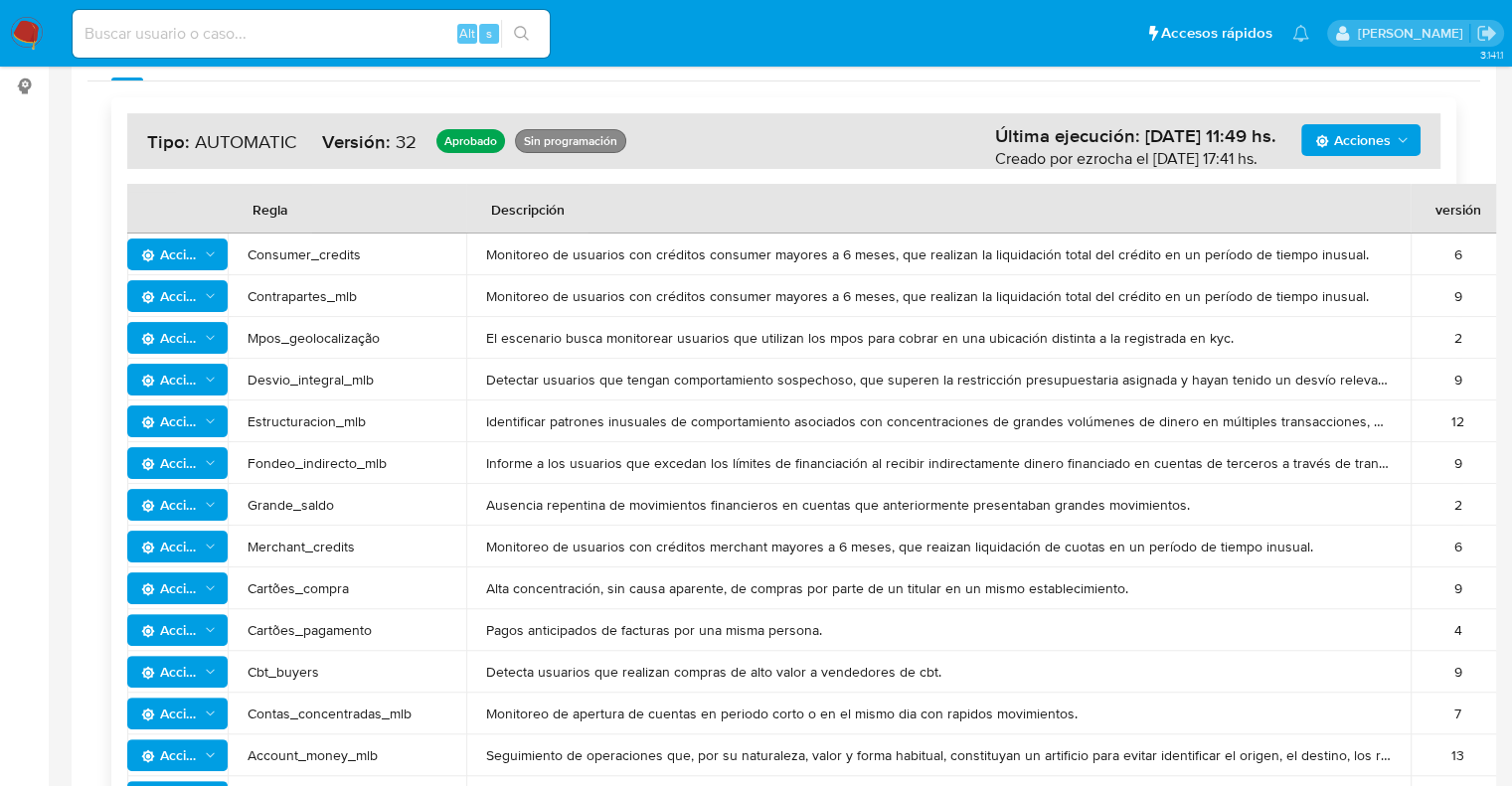 scroll, scrollTop: 0, scrollLeft: 0, axis: both 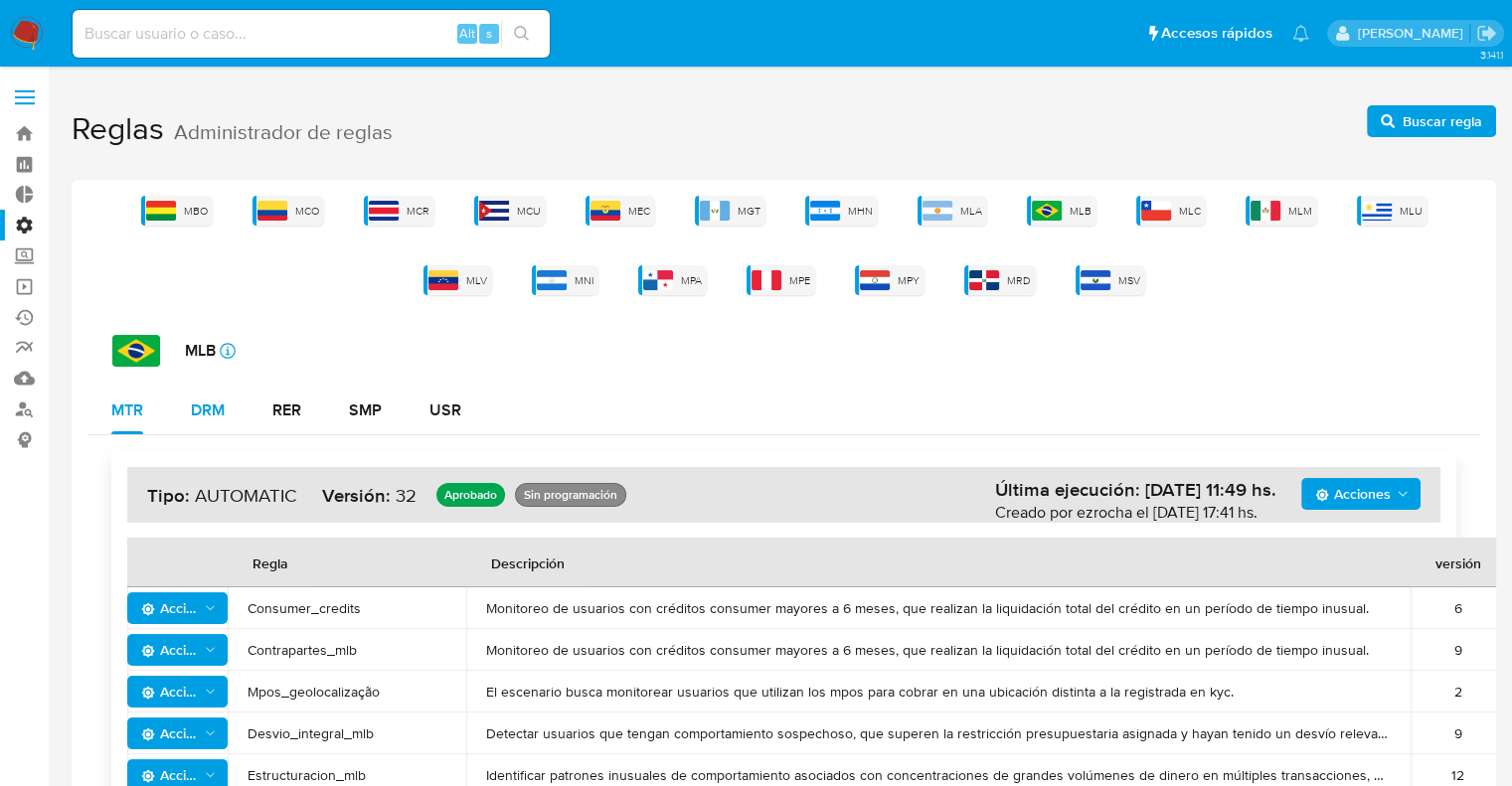 click on "DRM" at bounding box center (208, 410) 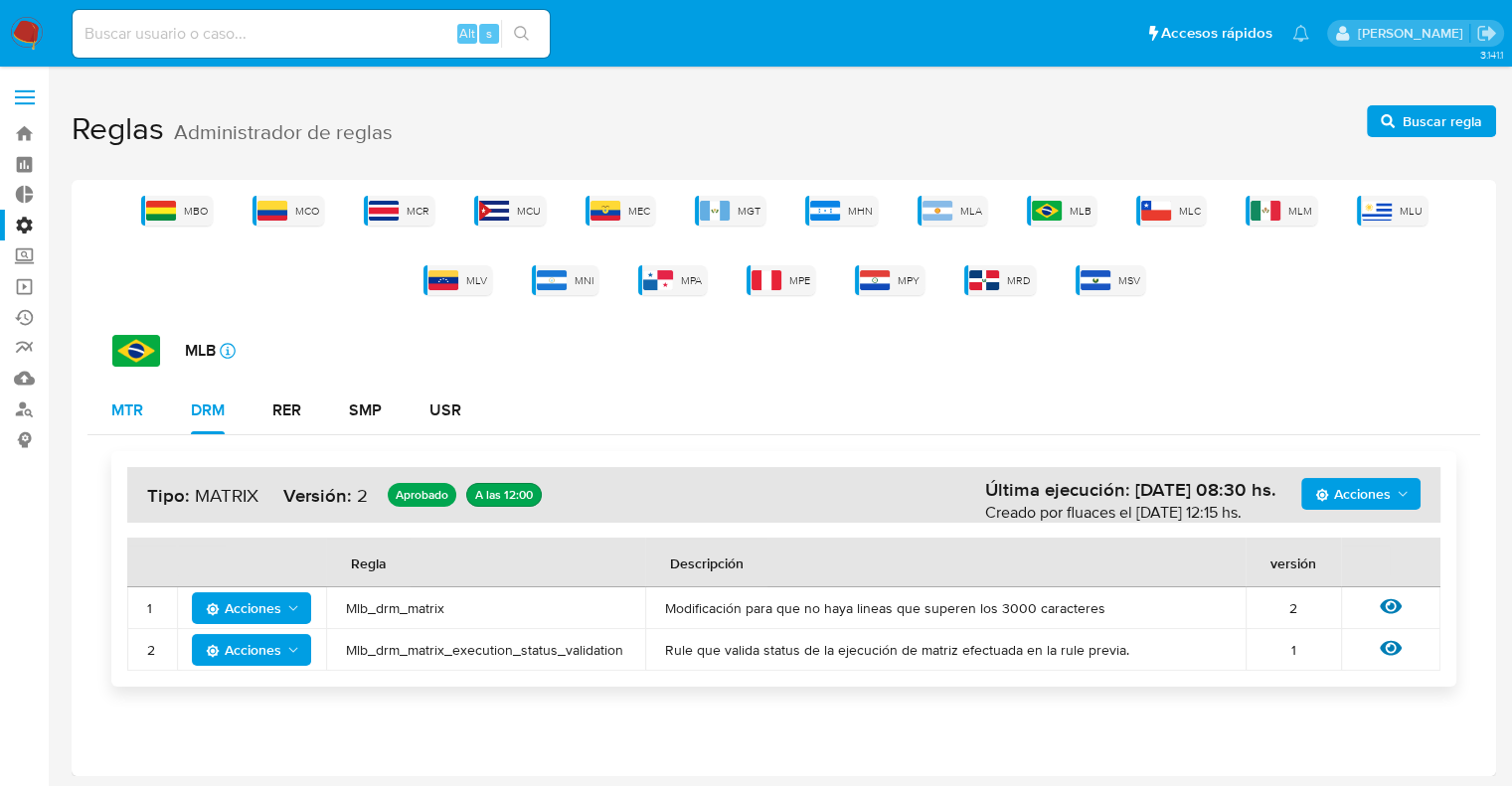 click on "MTR" at bounding box center (127, 410) 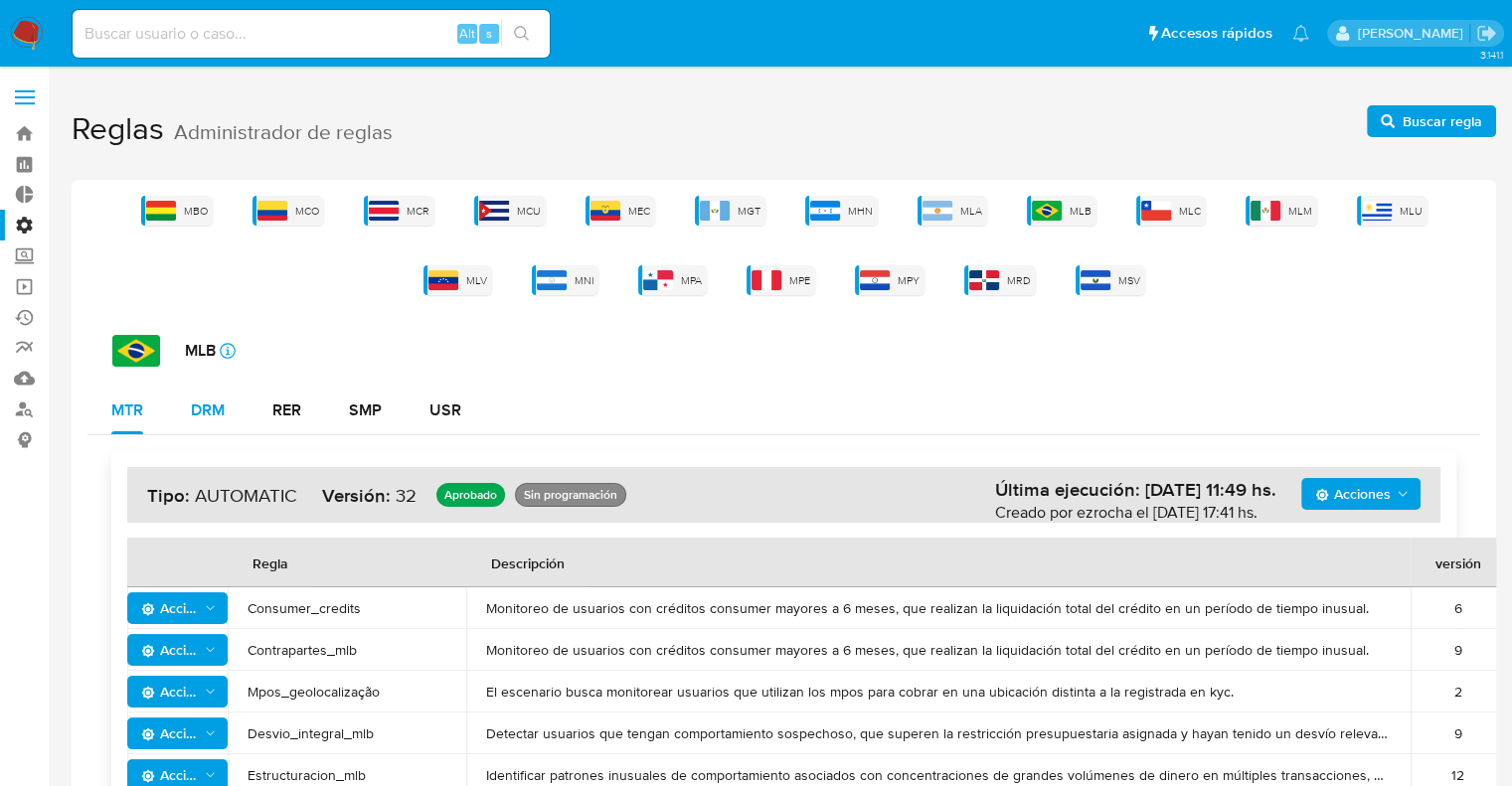 drag, startPoint x: 206, startPoint y: 413, endPoint x: 217, endPoint y: 413, distance: 11 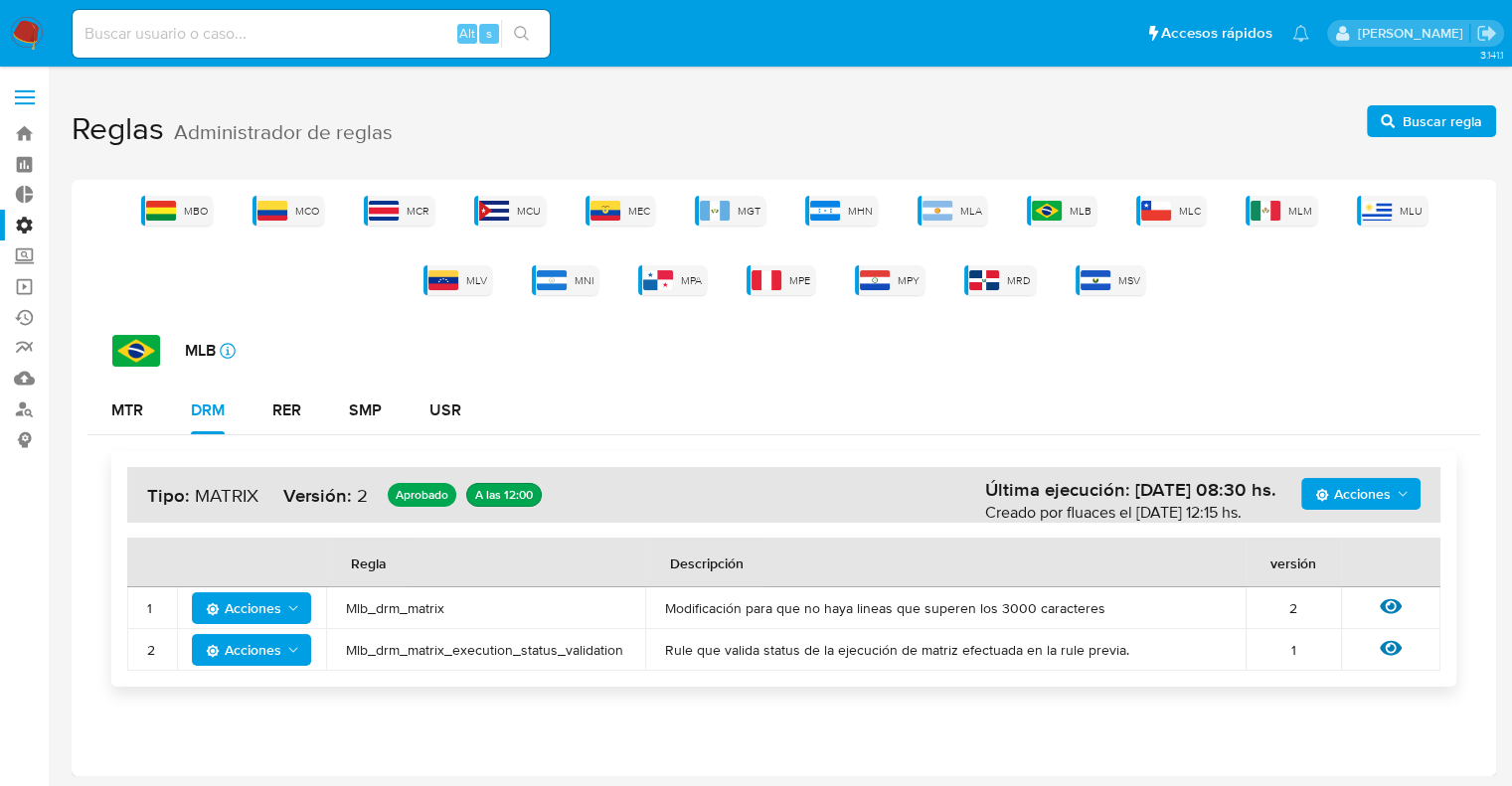 scroll, scrollTop: 1, scrollLeft: 0, axis: vertical 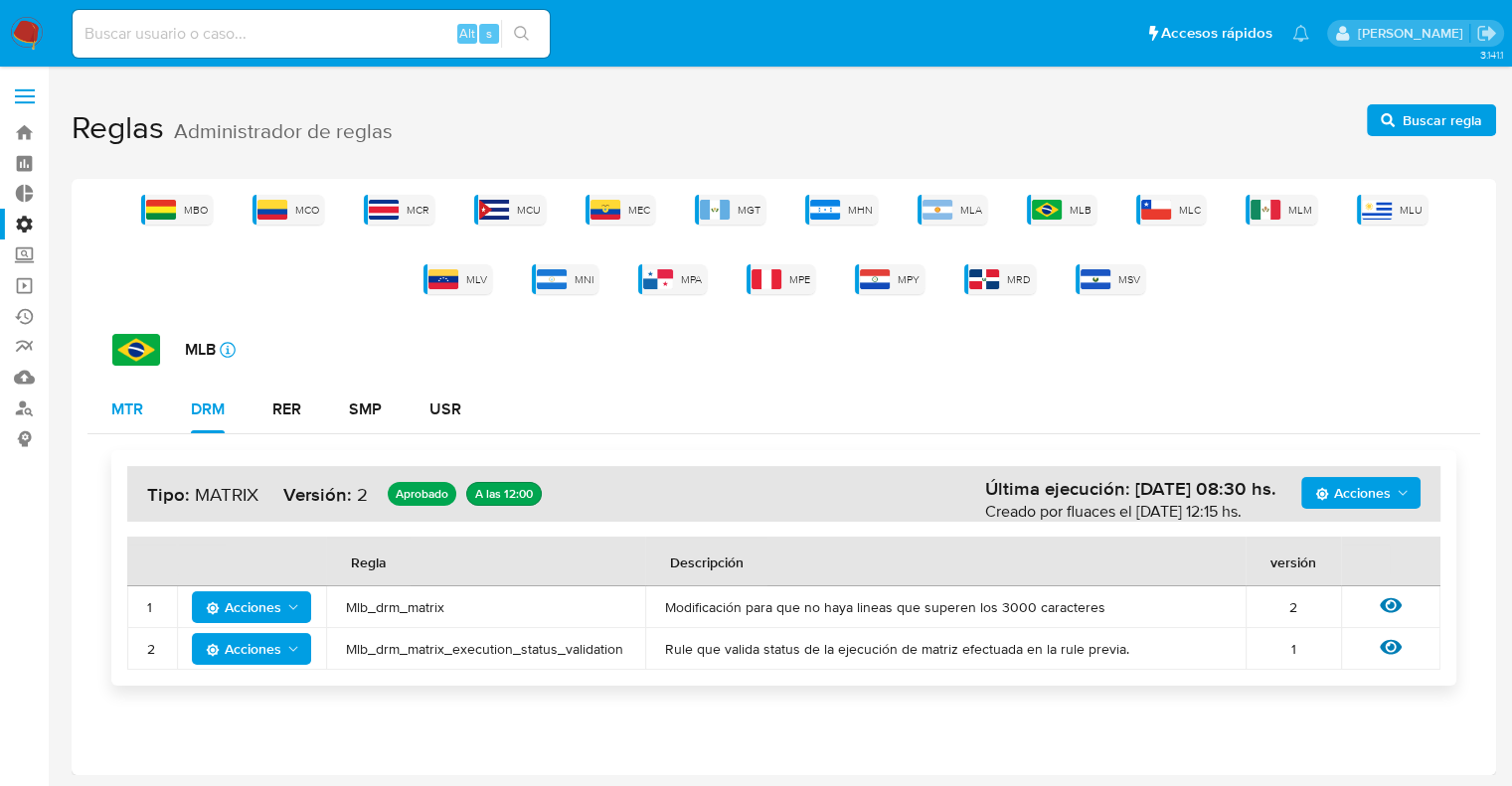 click on "MTR" at bounding box center [127, 409] 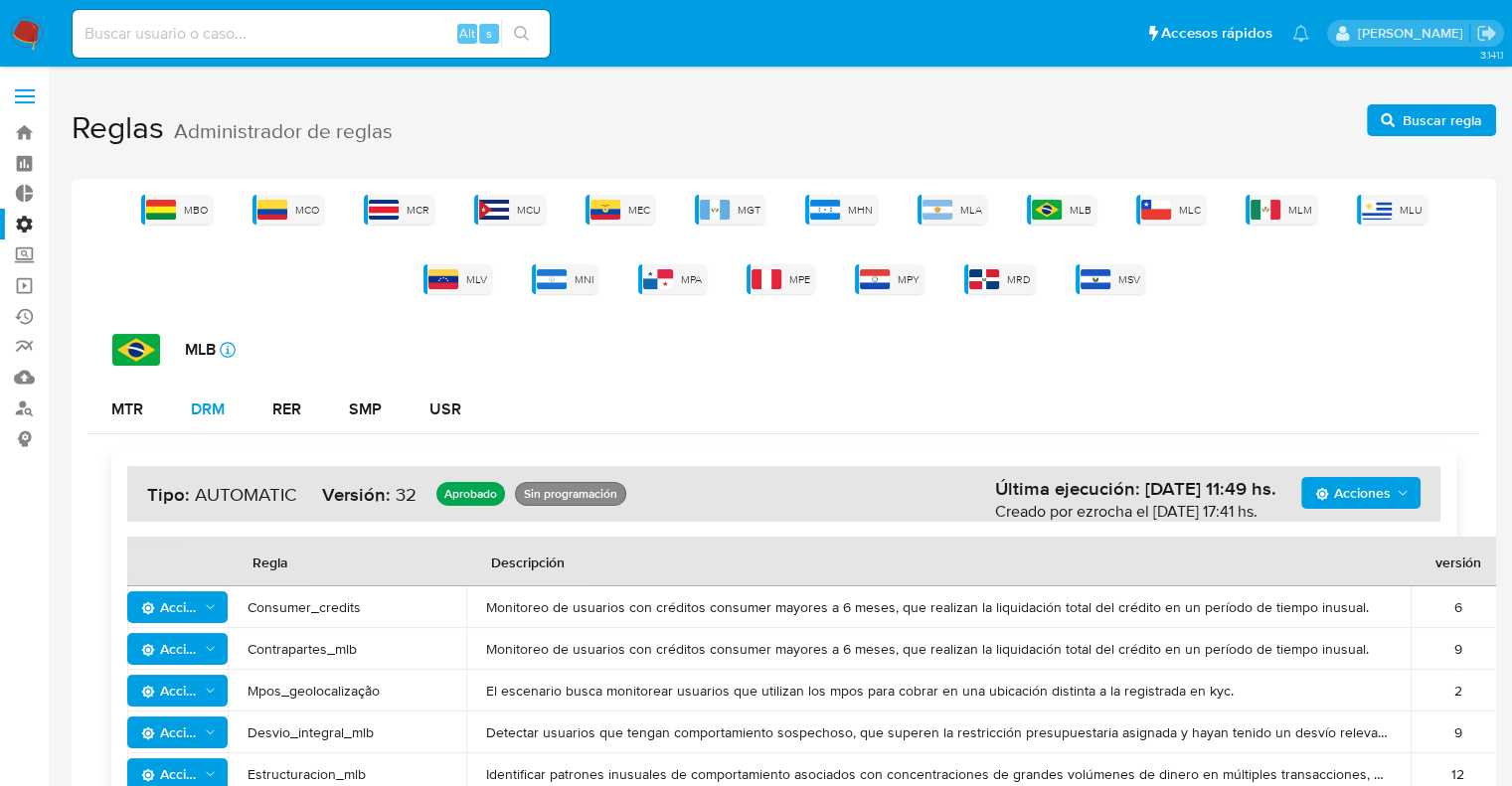 click on "DRM" at bounding box center (208, 409) 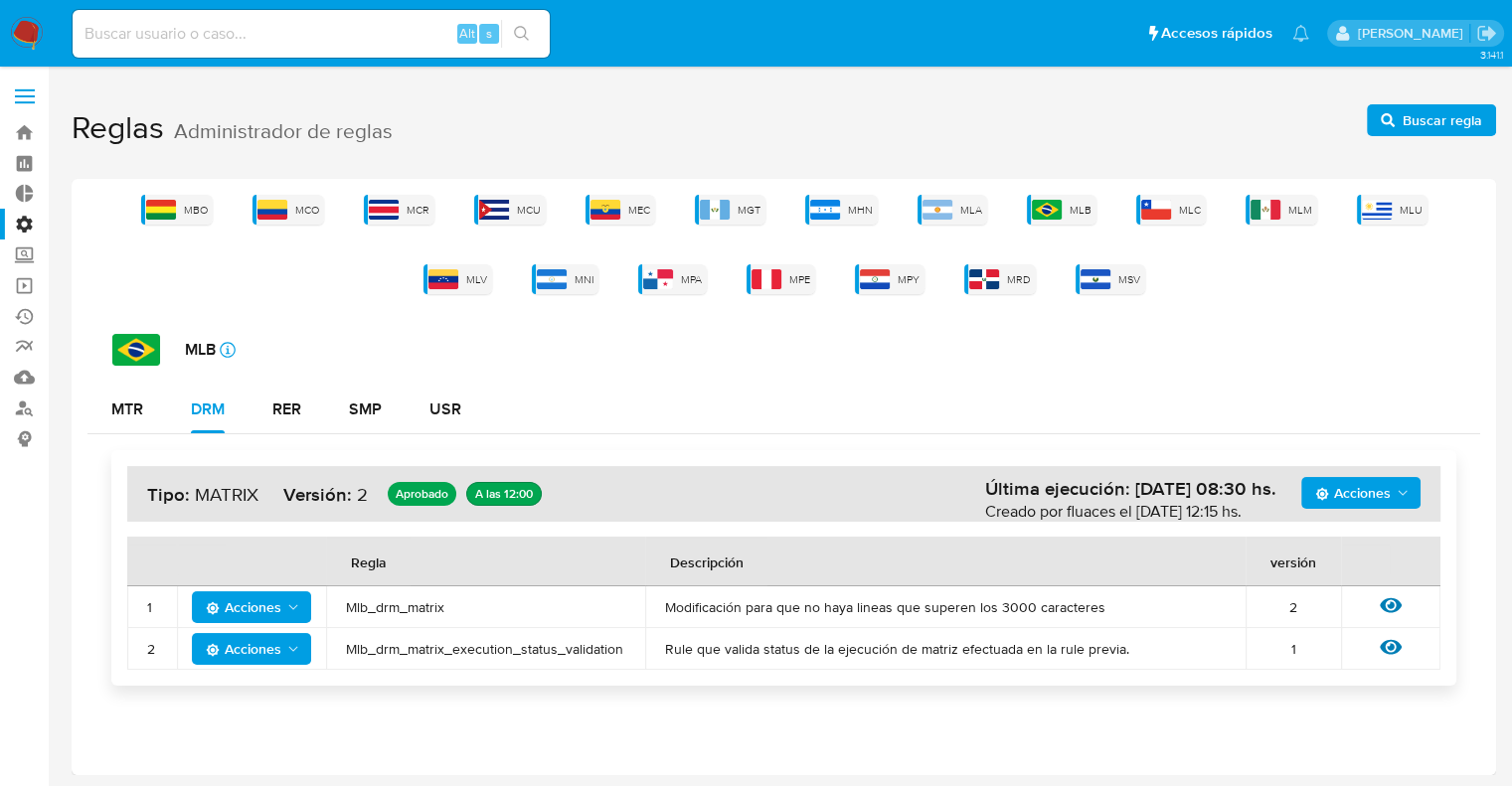 drag, startPoint x: 354, startPoint y: 654, endPoint x: 399, endPoint y: 654, distance: 45 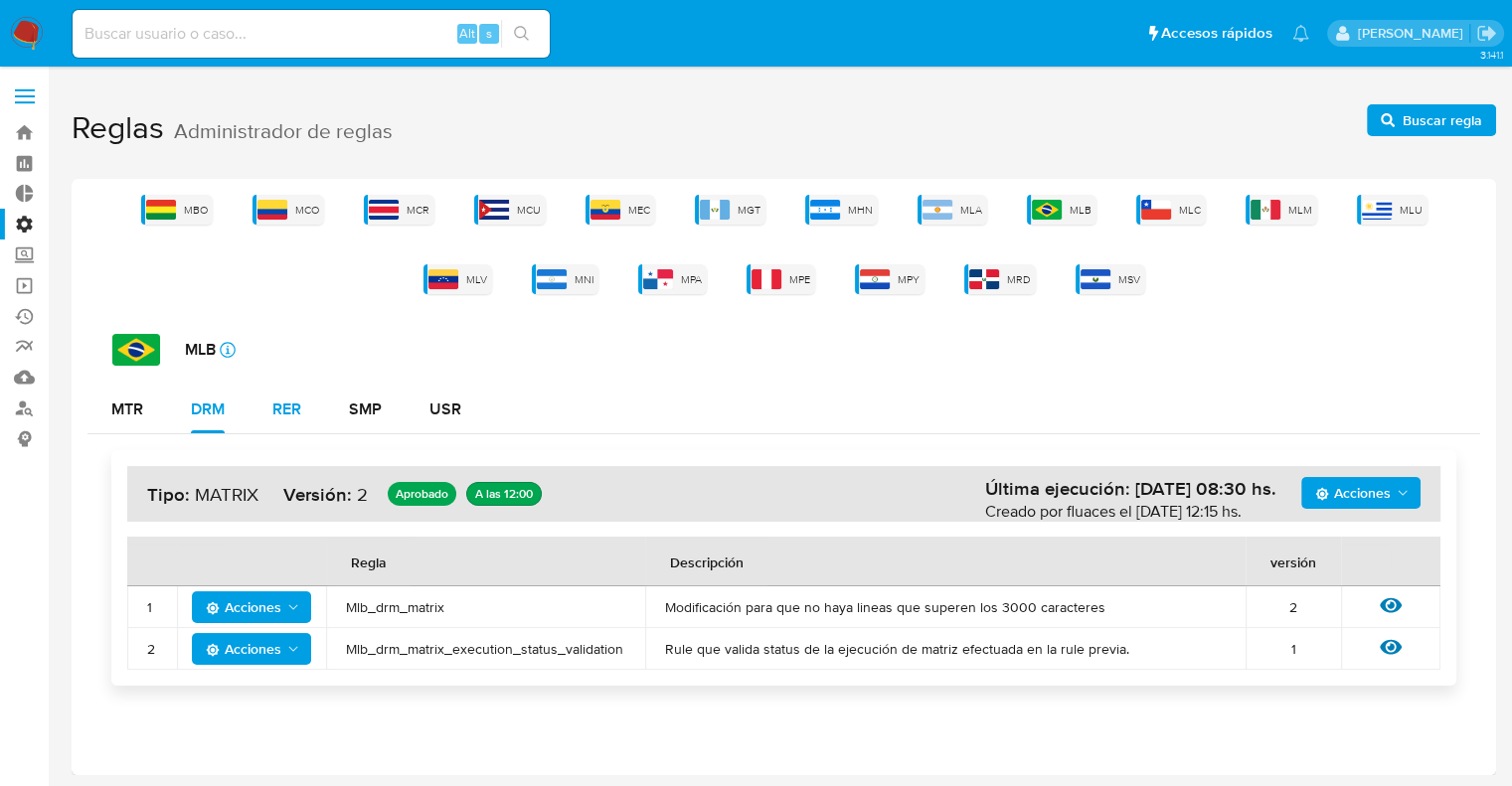 click on "RER" at bounding box center (286, 409) 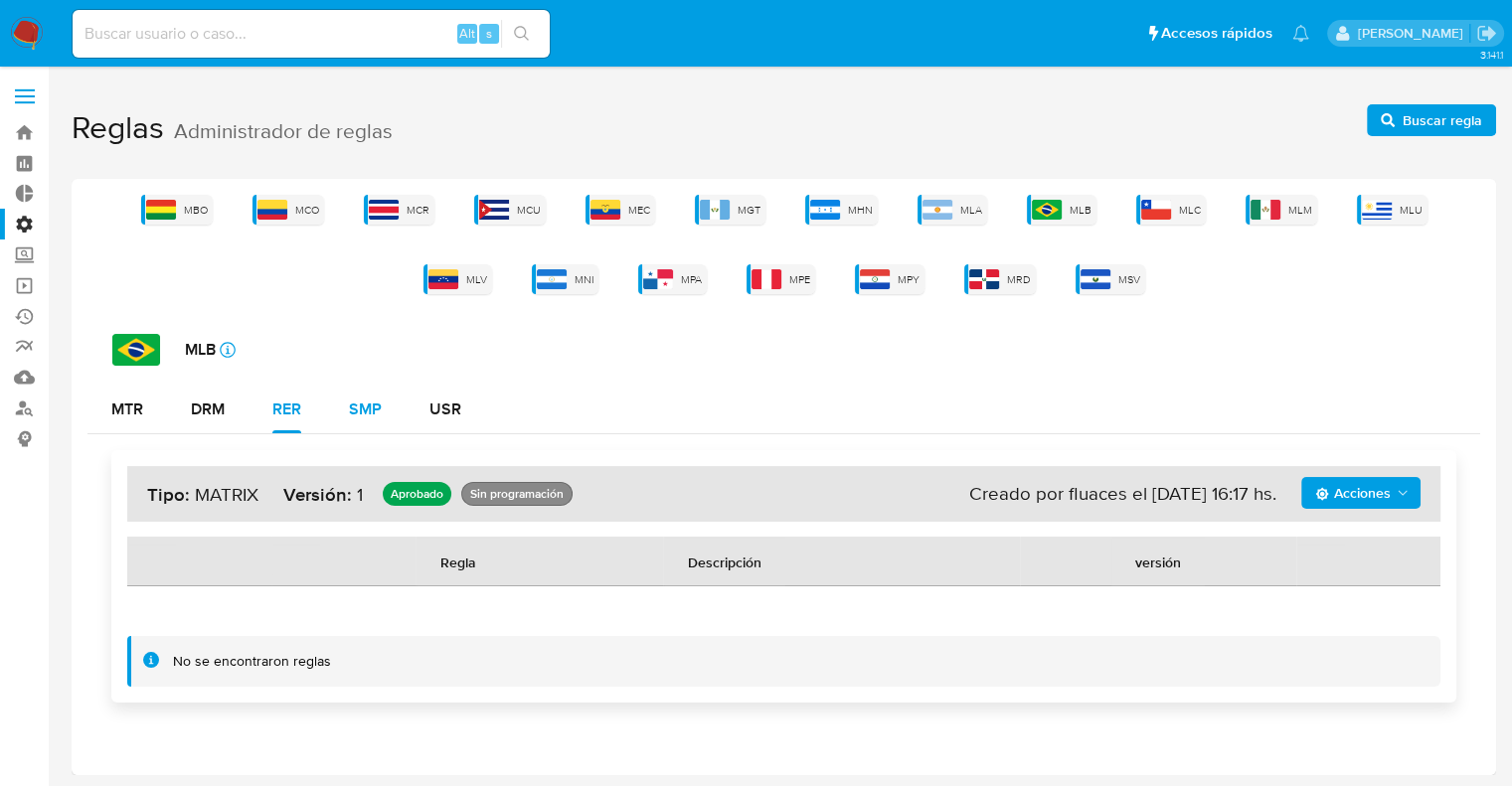 click on "SMP" at bounding box center (365, 409) 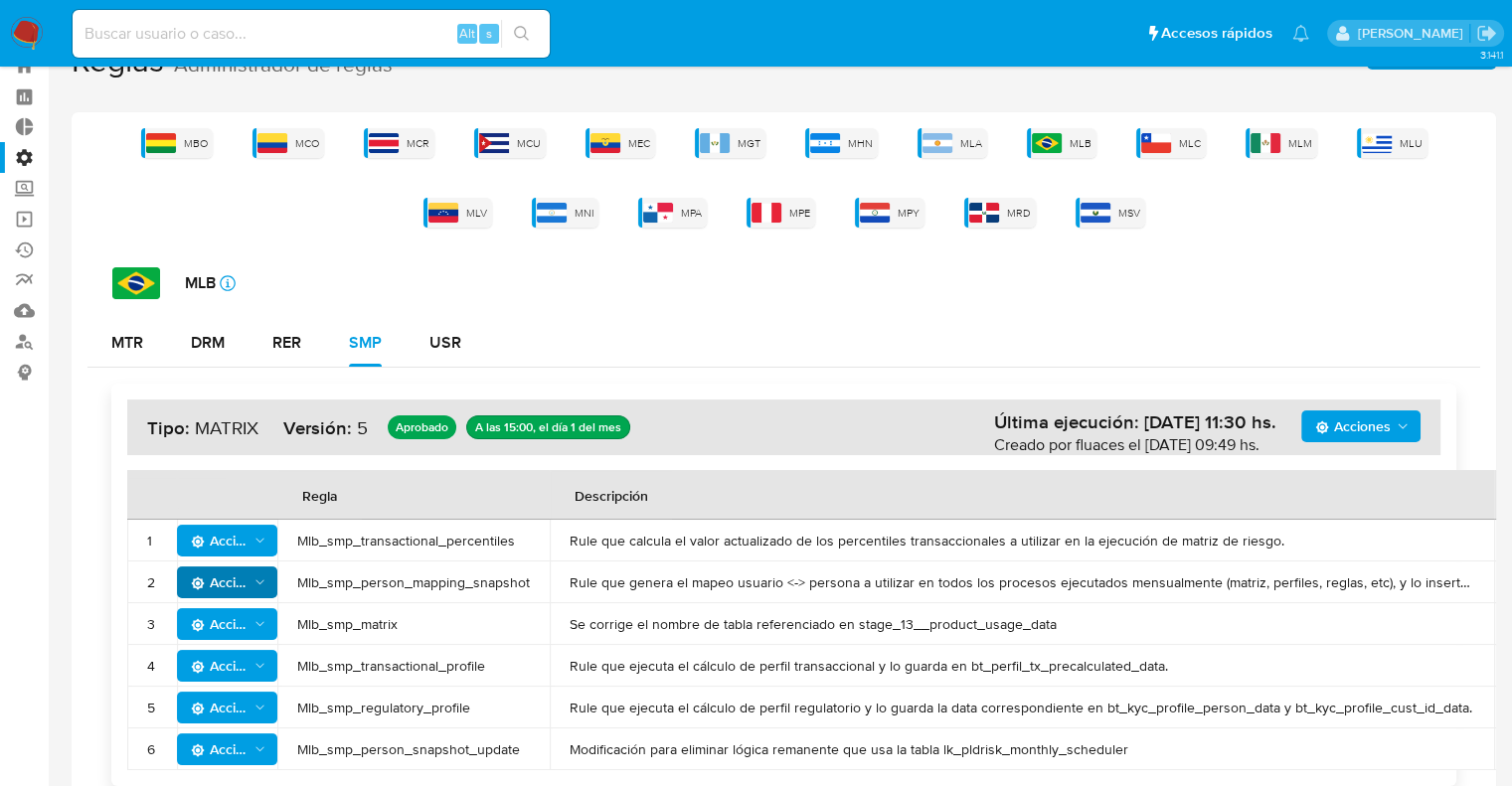 scroll, scrollTop: 111, scrollLeft: 0, axis: vertical 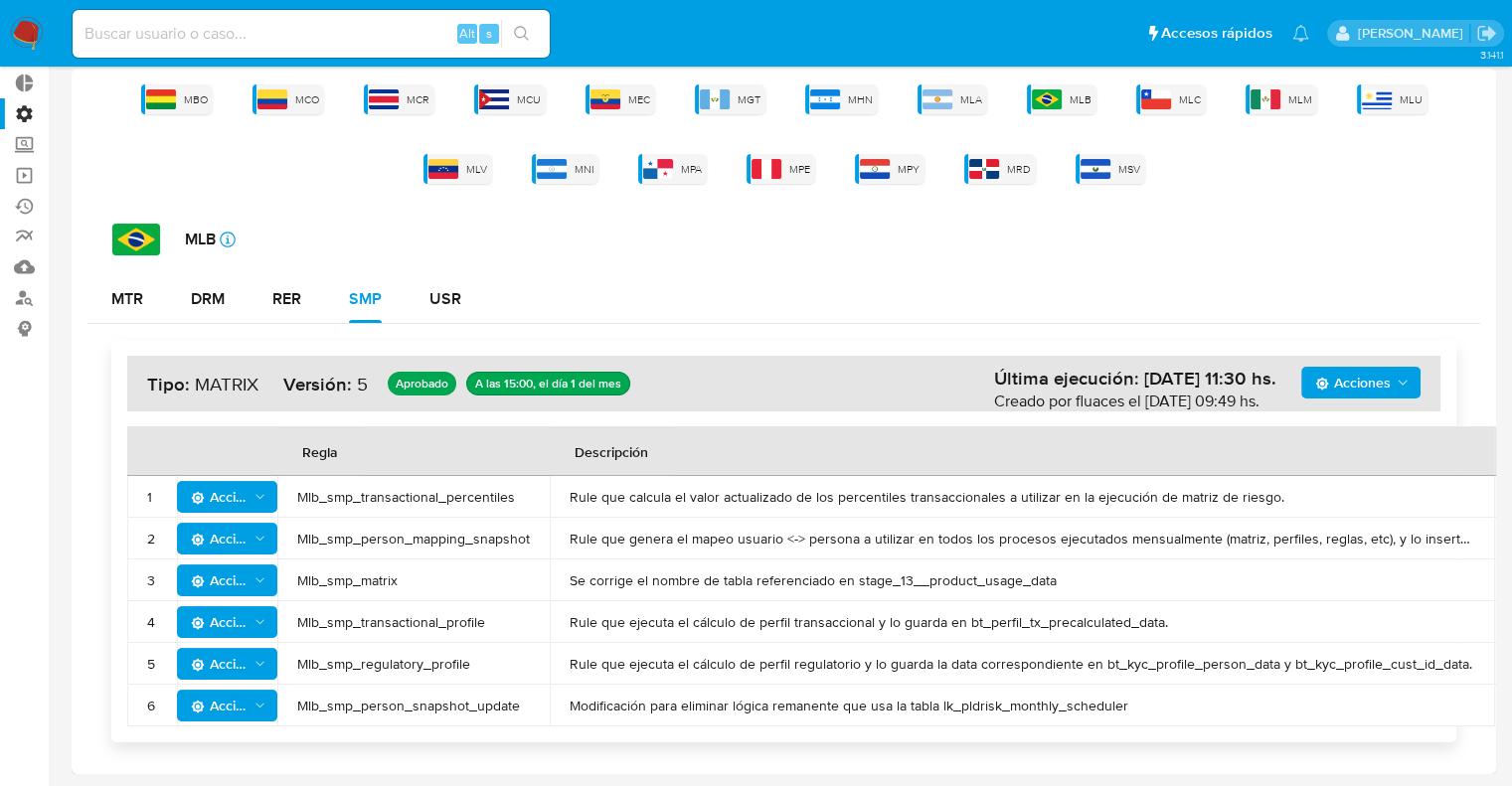 drag, startPoint x: 312, startPoint y: 498, endPoint x: 534, endPoint y: 502, distance: 222.03603 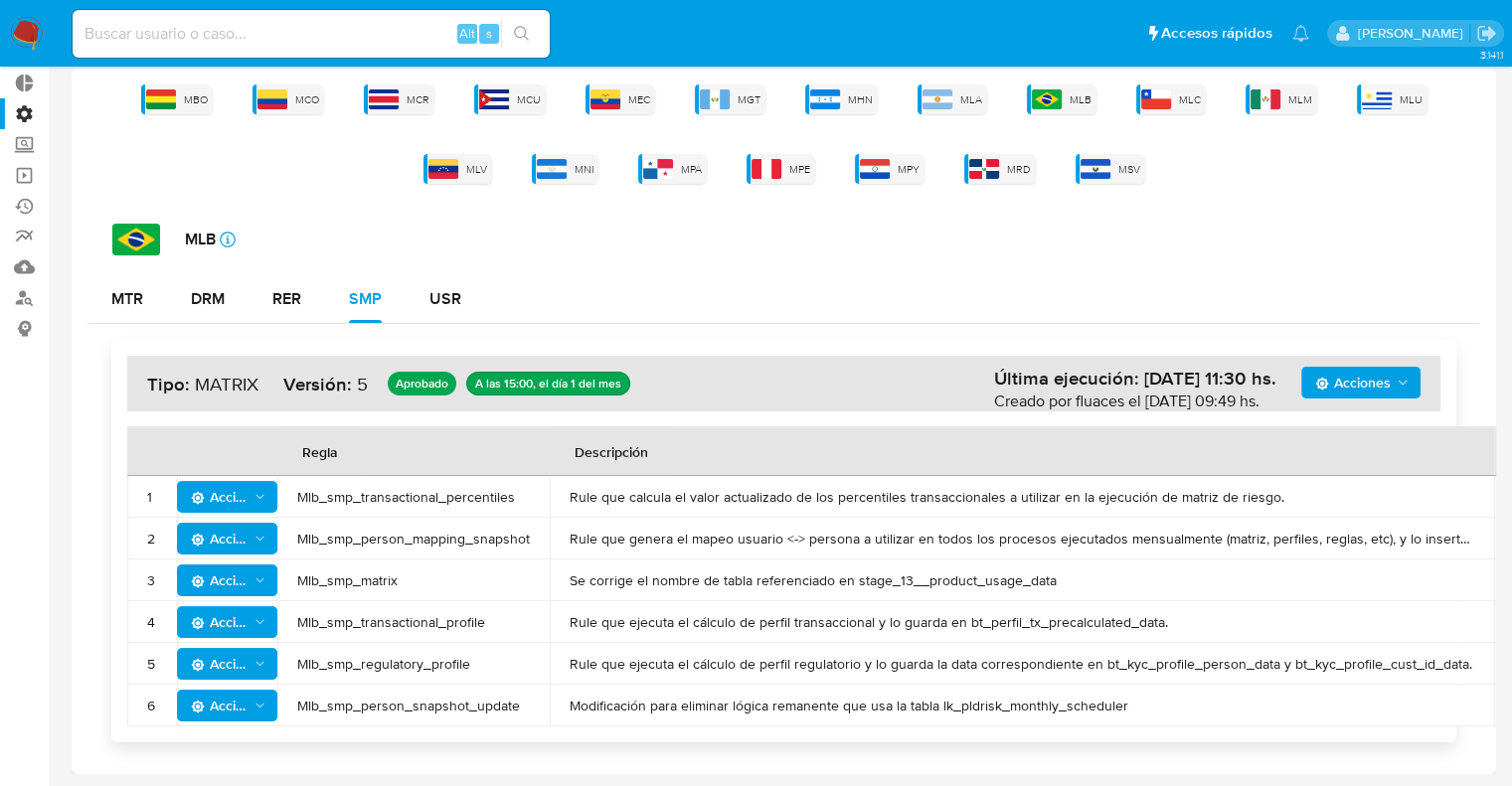 drag, startPoint x: 334, startPoint y: 532, endPoint x: 531, endPoint y: 548, distance: 197.64868 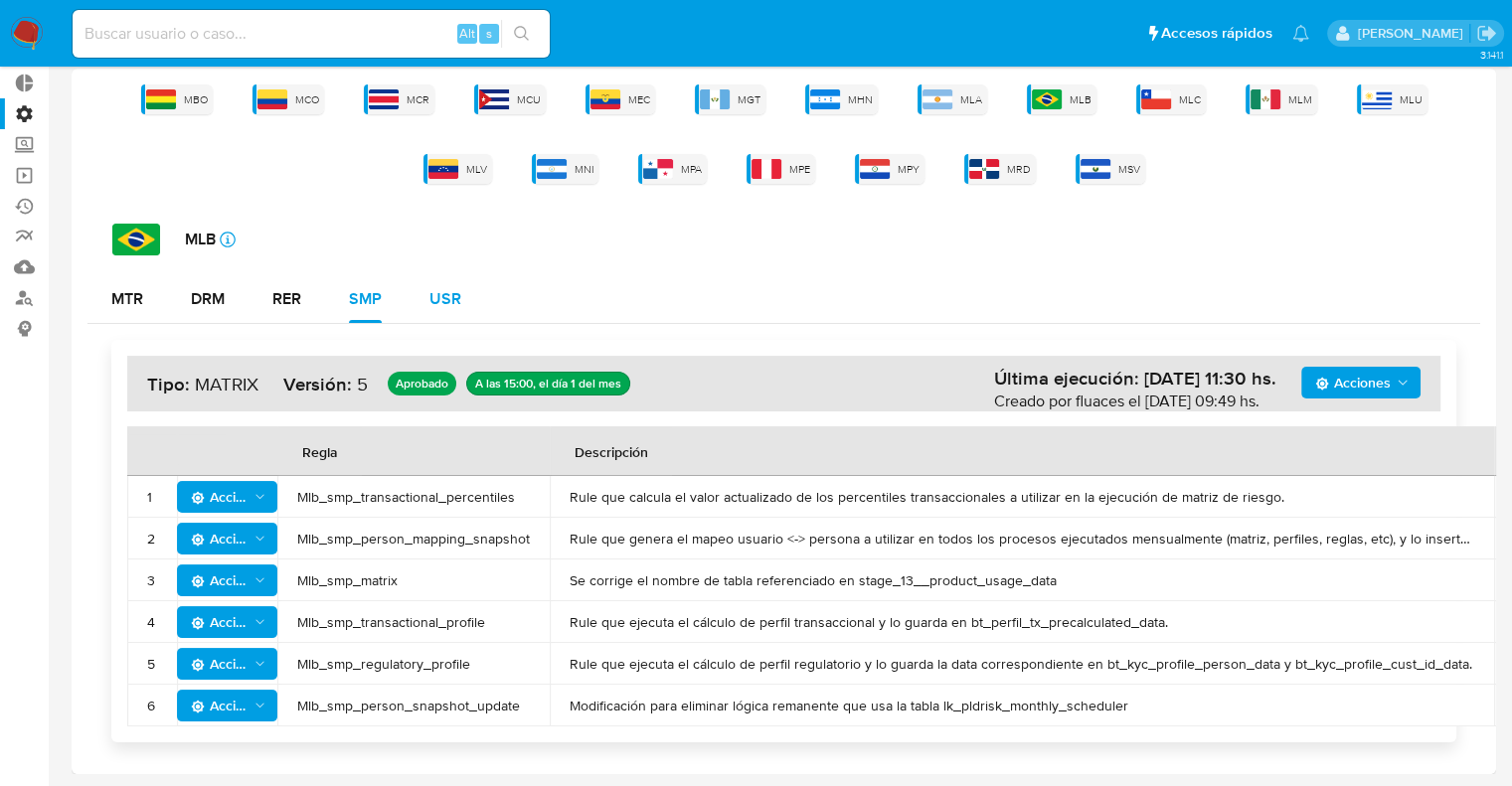 click on "USR" at bounding box center [445, 299] 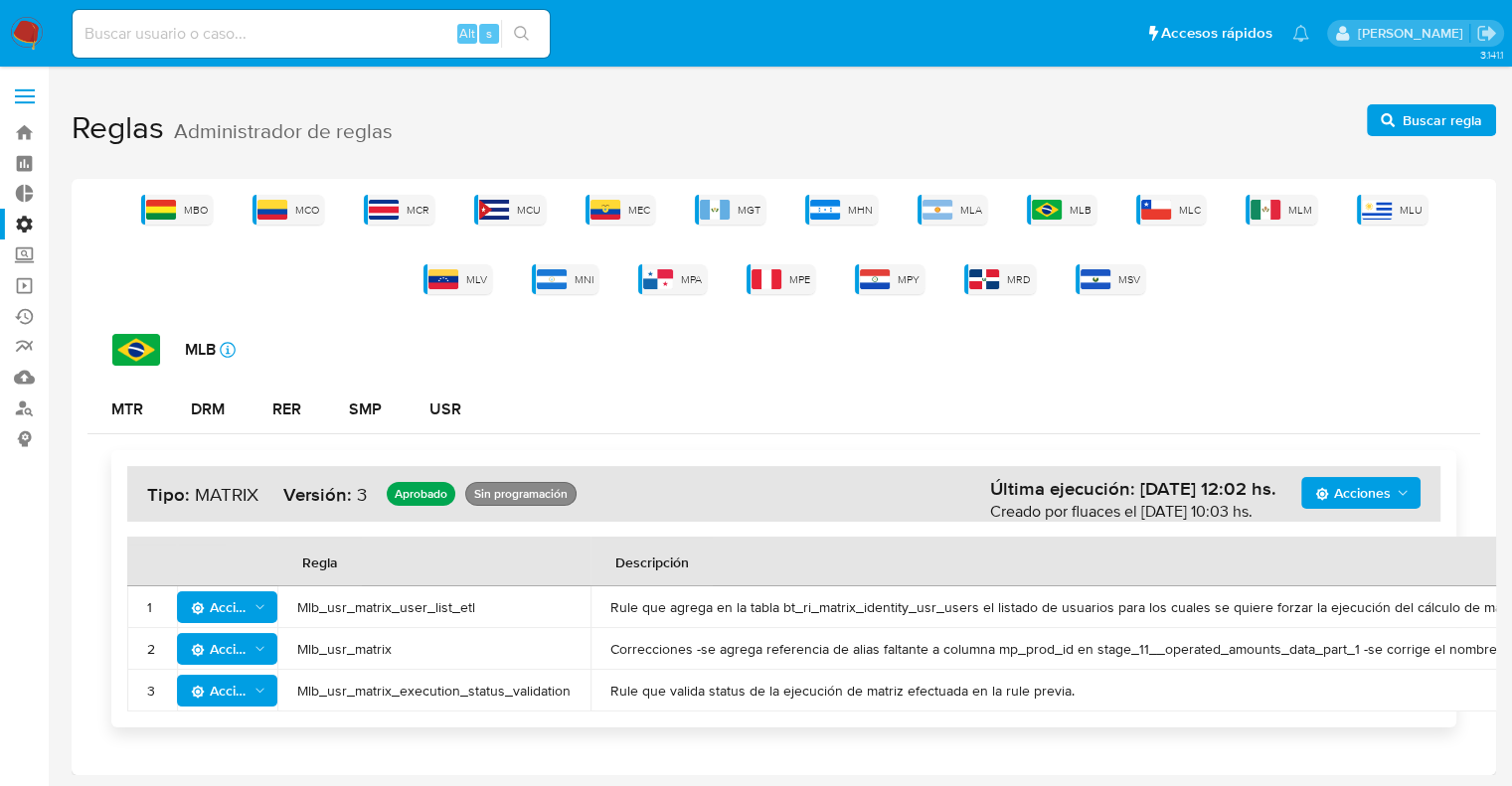 drag, startPoint x: 644, startPoint y: 607, endPoint x: 763, endPoint y: 612, distance: 119.105 